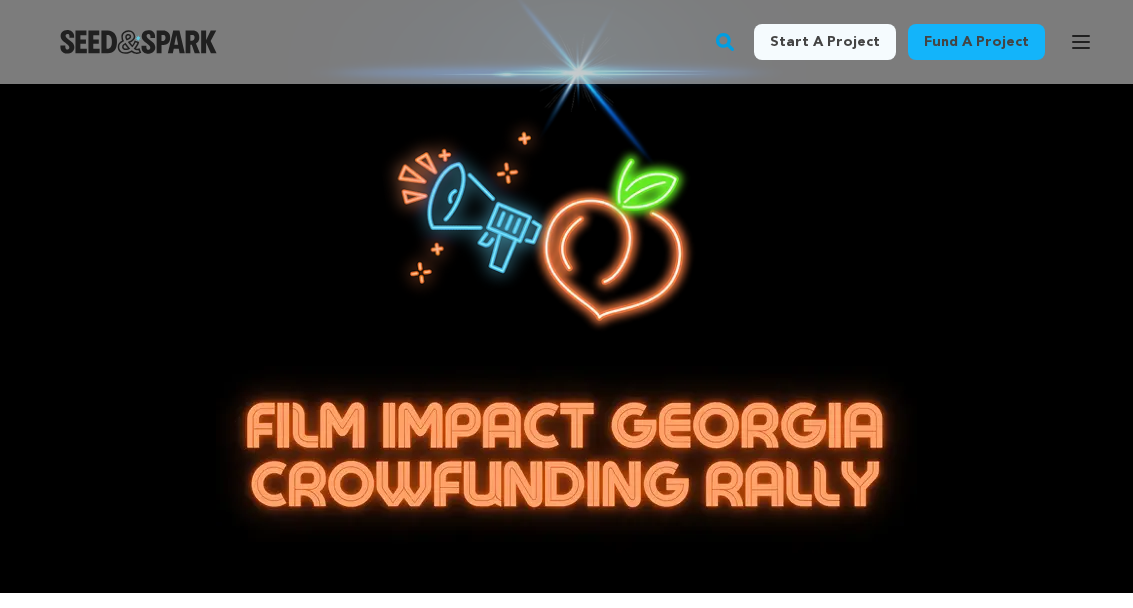 scroll, scrollTop: 0, scrollLeft: 0, axis: both 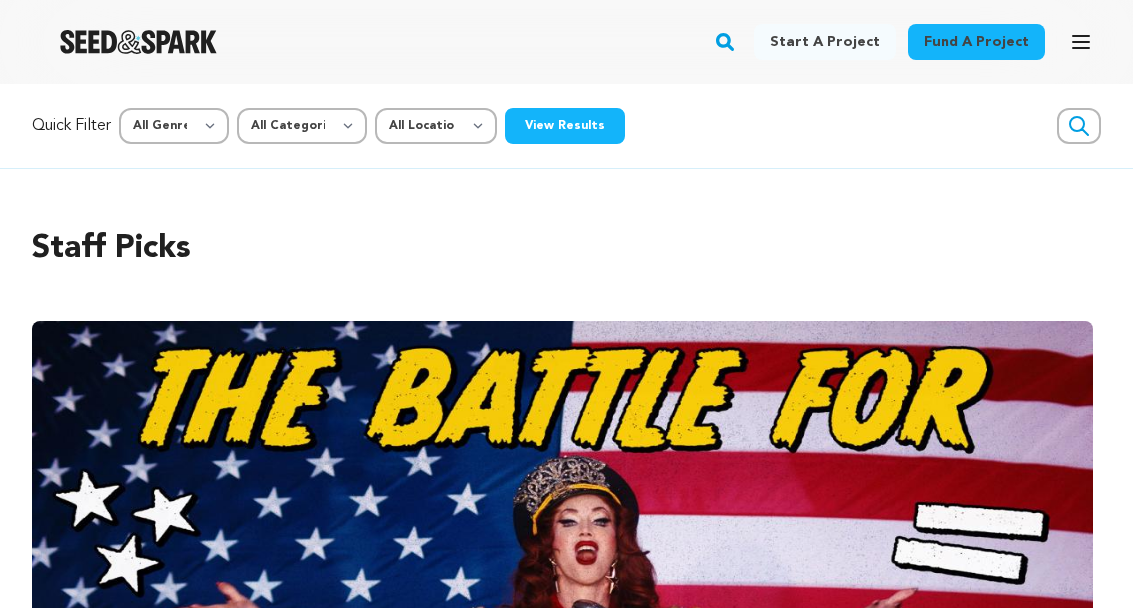 click at bounding box center (138, 42) 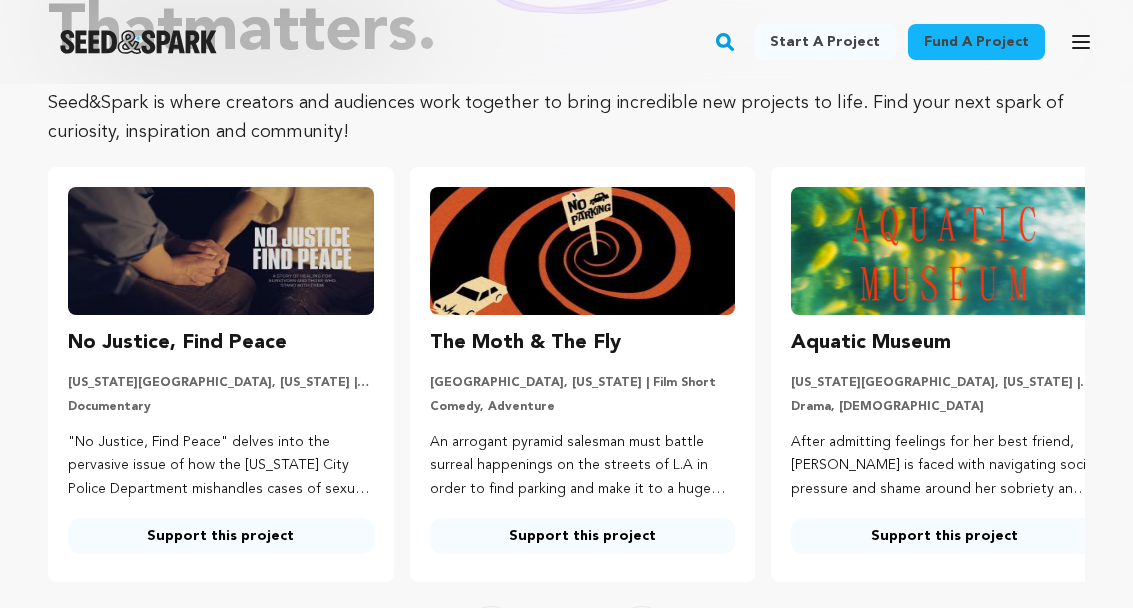 scroll, scrollTop: 220, scrollLeft: 0, axis: vertical 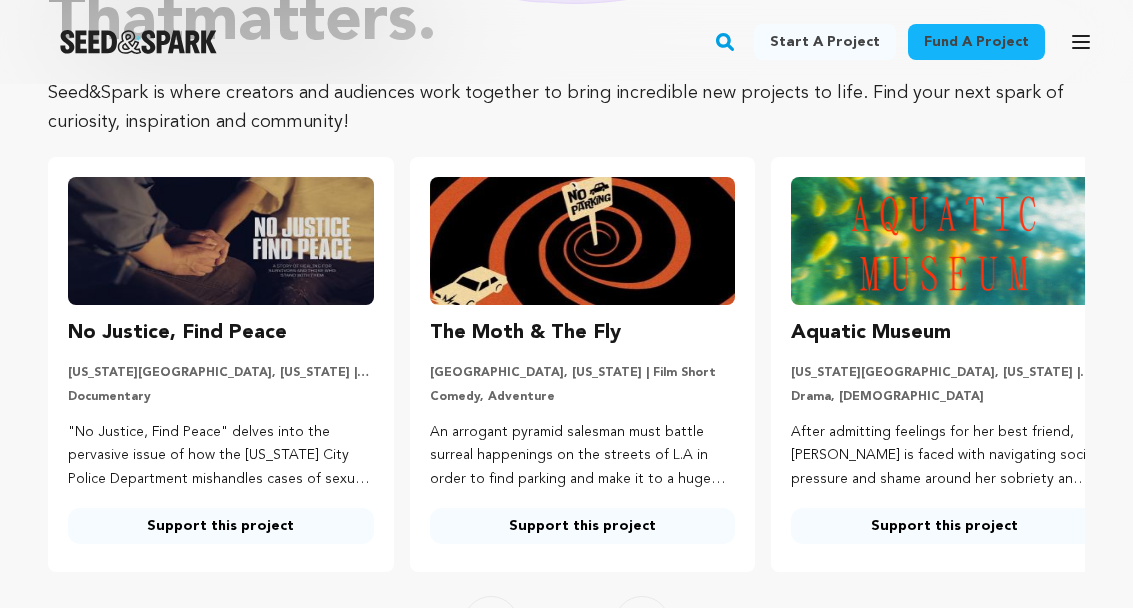 click on "Support this project" at bounding box center (221, 527) 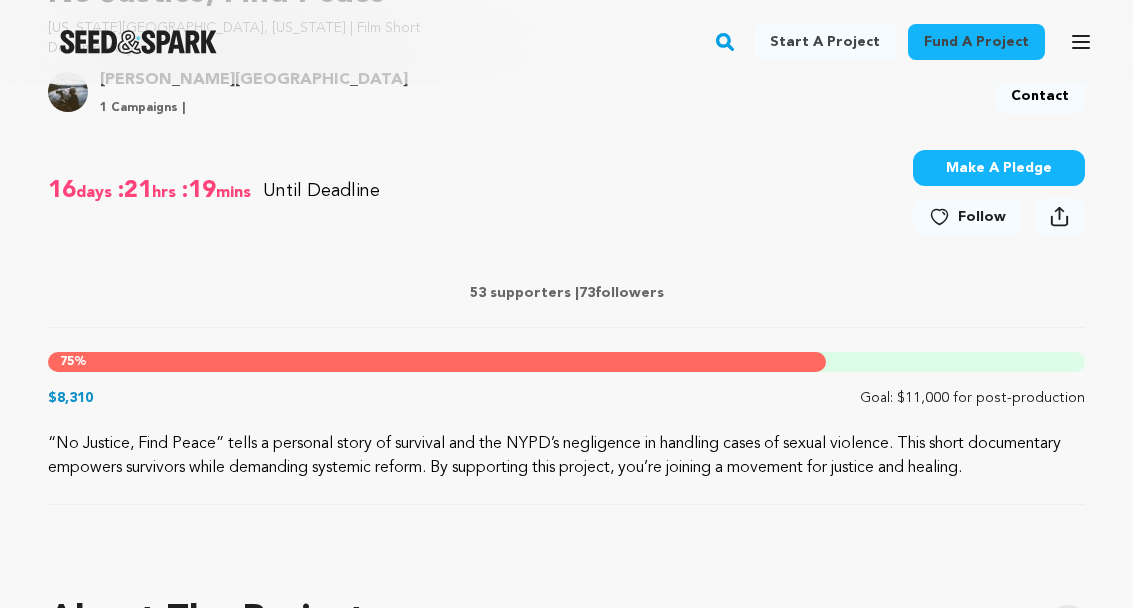 scroll, scrollTop: 743, scrollLeft: 0, axis: vertical 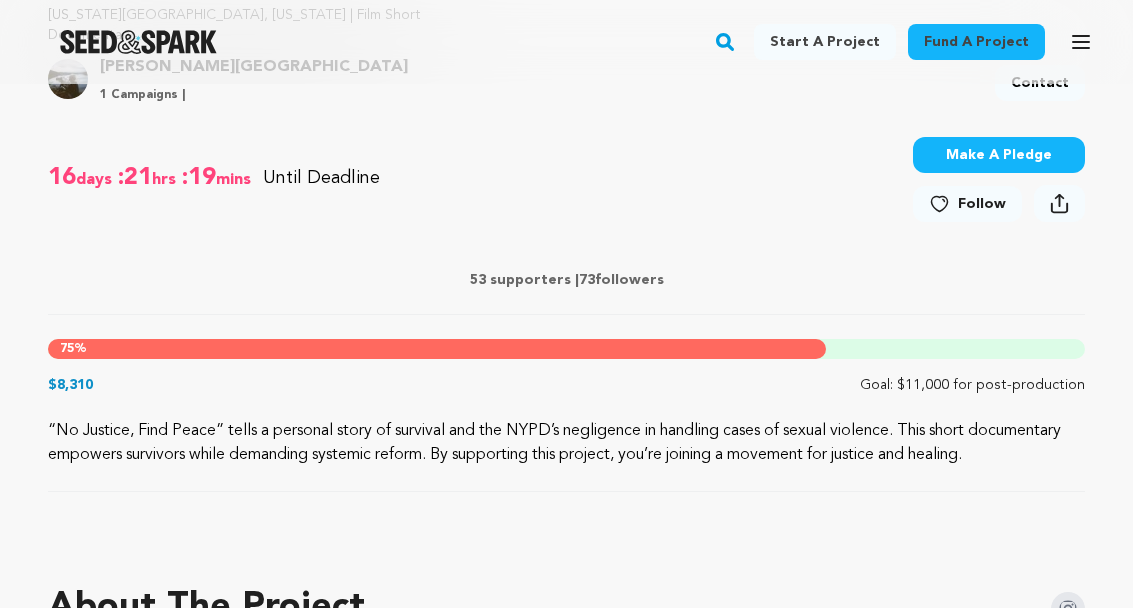 click on "Make A Pledge" at bounding box center (999, 155) 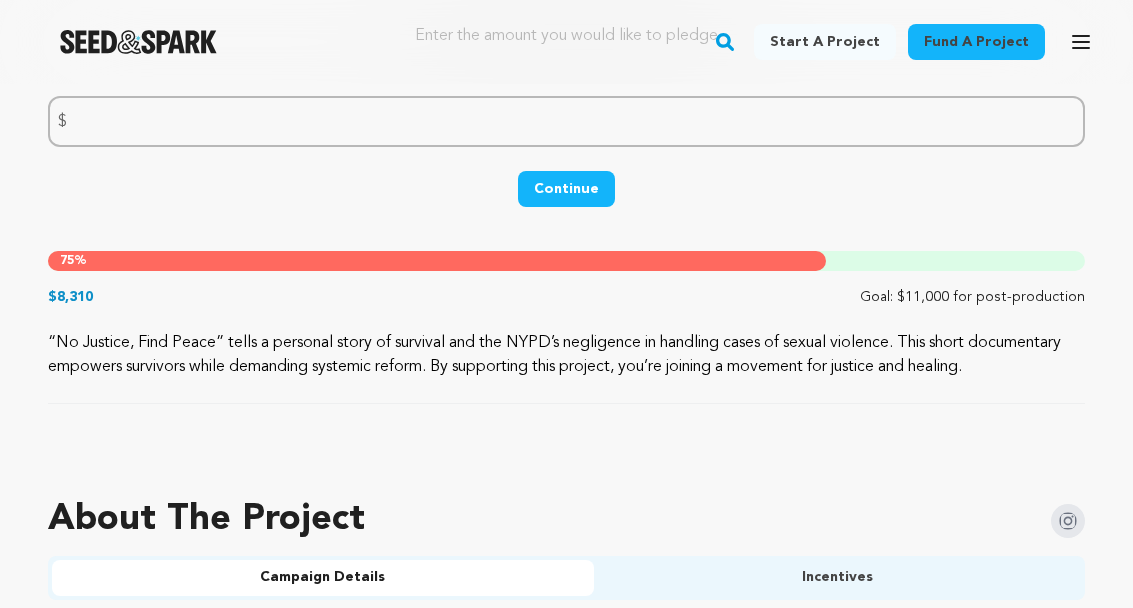 scroll, scrollTop: 891, scrollLeft: 0, axis: vertical 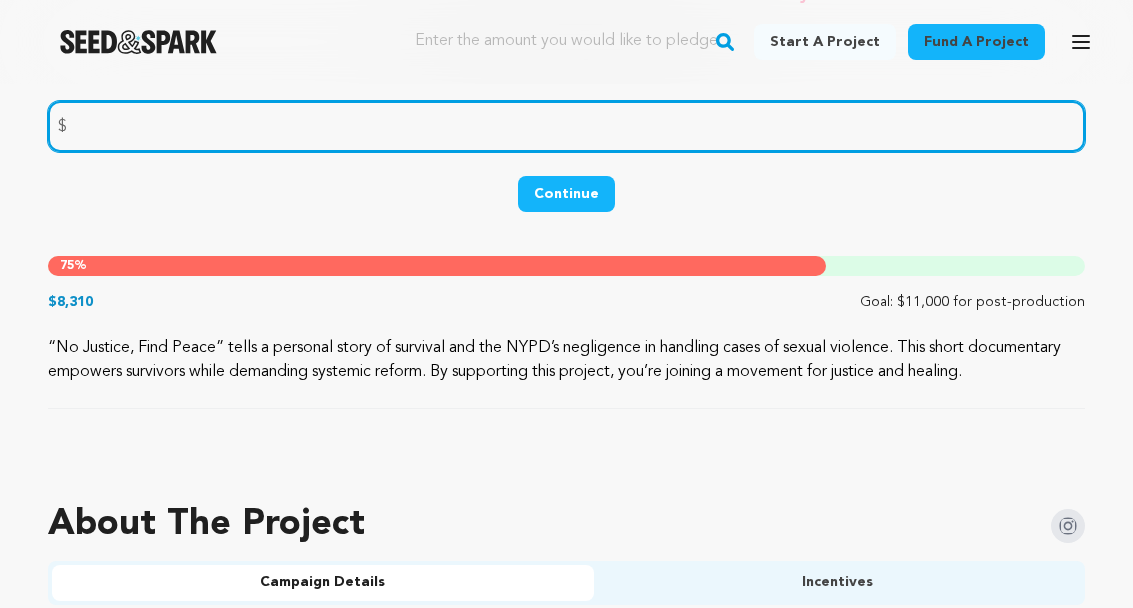 click at bounding box center [566, 126] 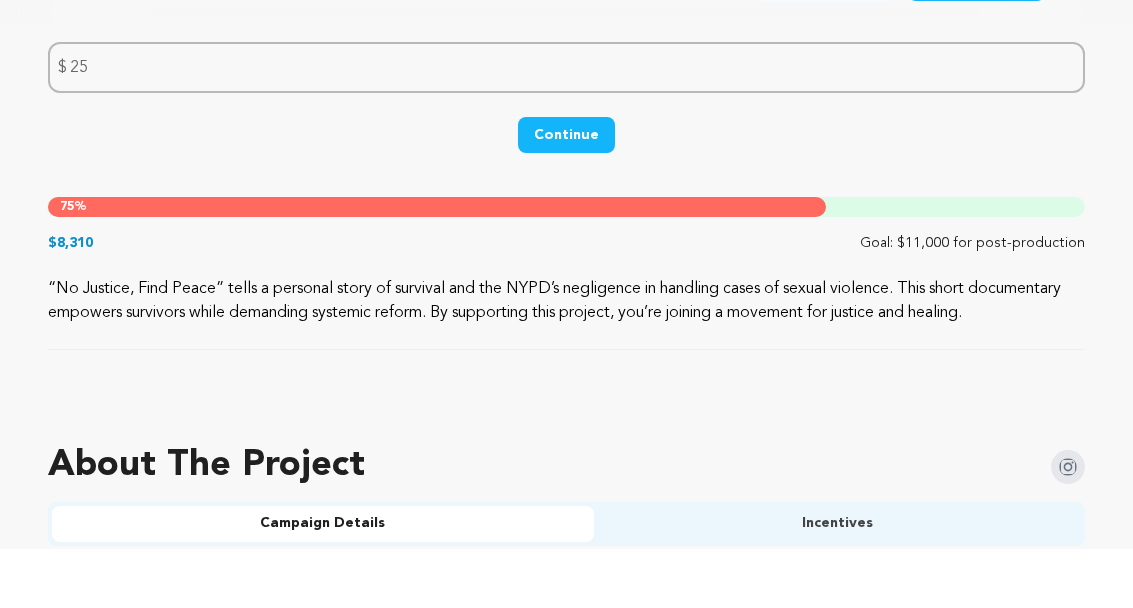 scroll, scrollTop: 950, scrollLeft: 0, axis: vertical 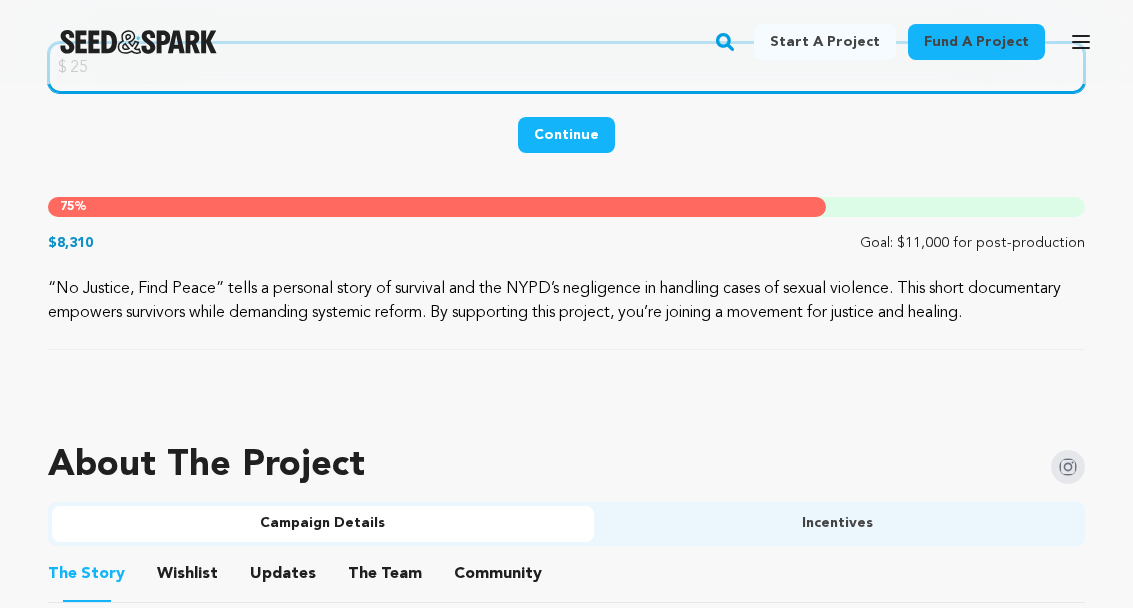 type on "25" 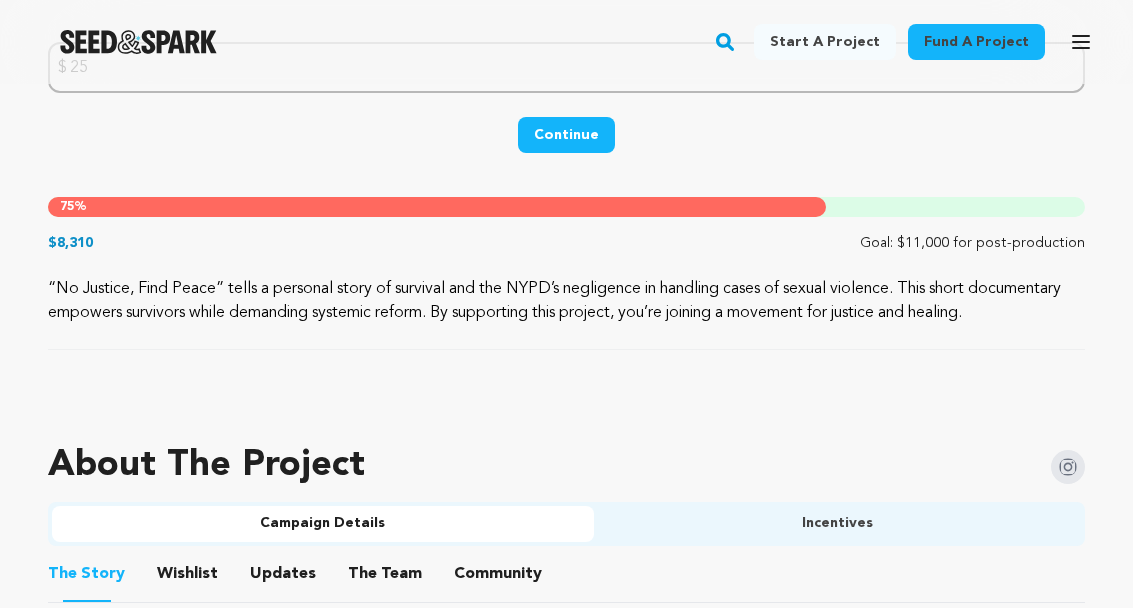 click on "Continue" at bounding box center [566, 135] 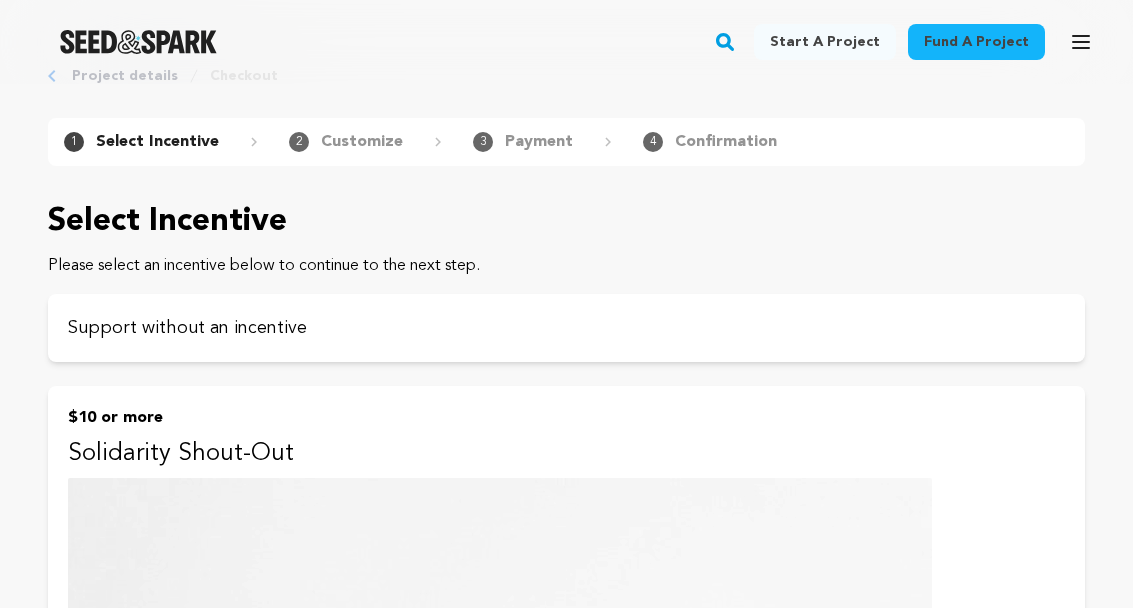 scroll, scrollTop: 62, scrollLeft: 0, axis: vertical 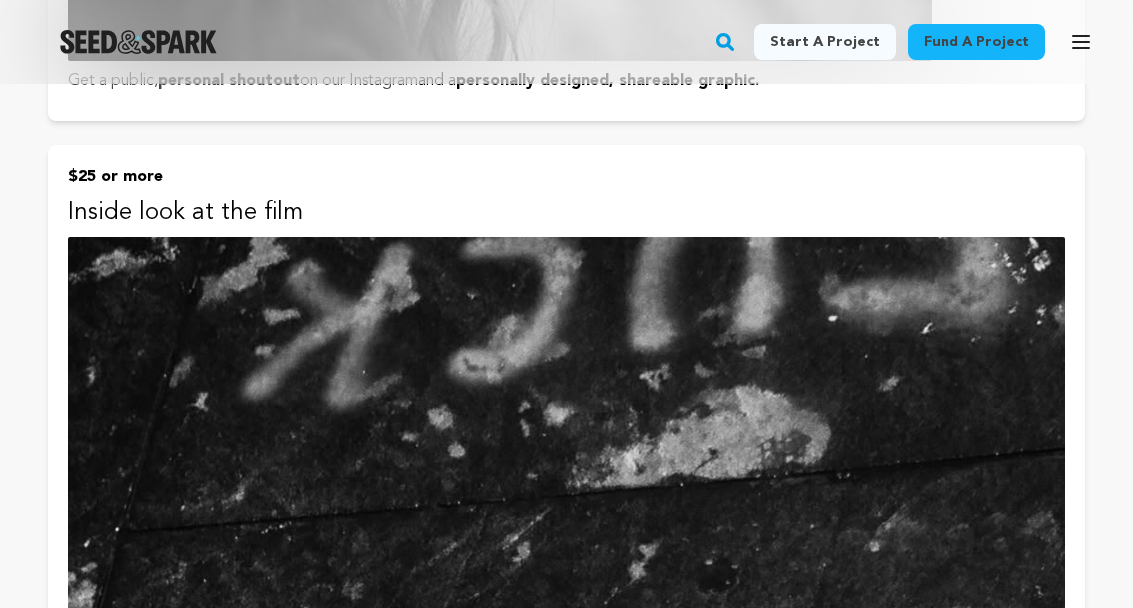 click on "$25
or more" at bounding box center (566, 177) 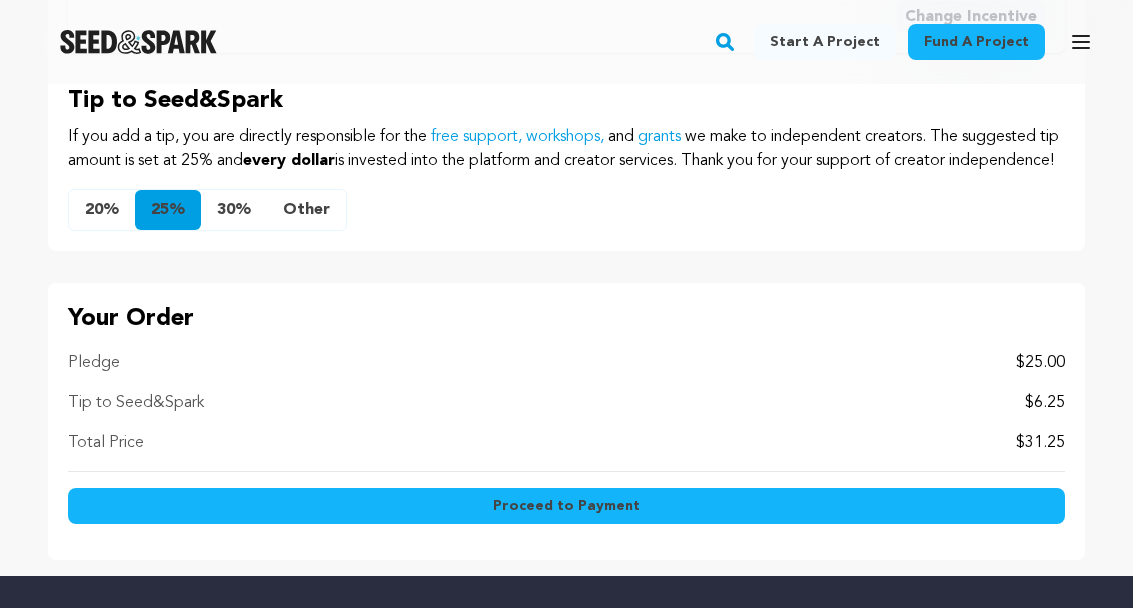 scroll, scrollTop: 2617, scrollLeft: 0, axis: vertical 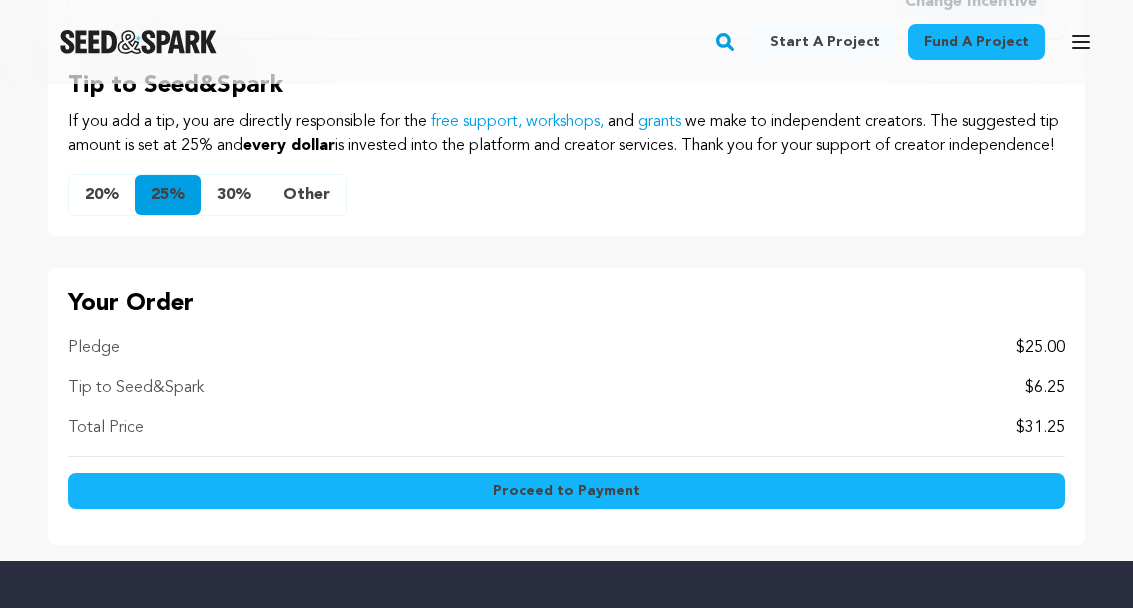 click on "20%" at bounding box center (102, 195) 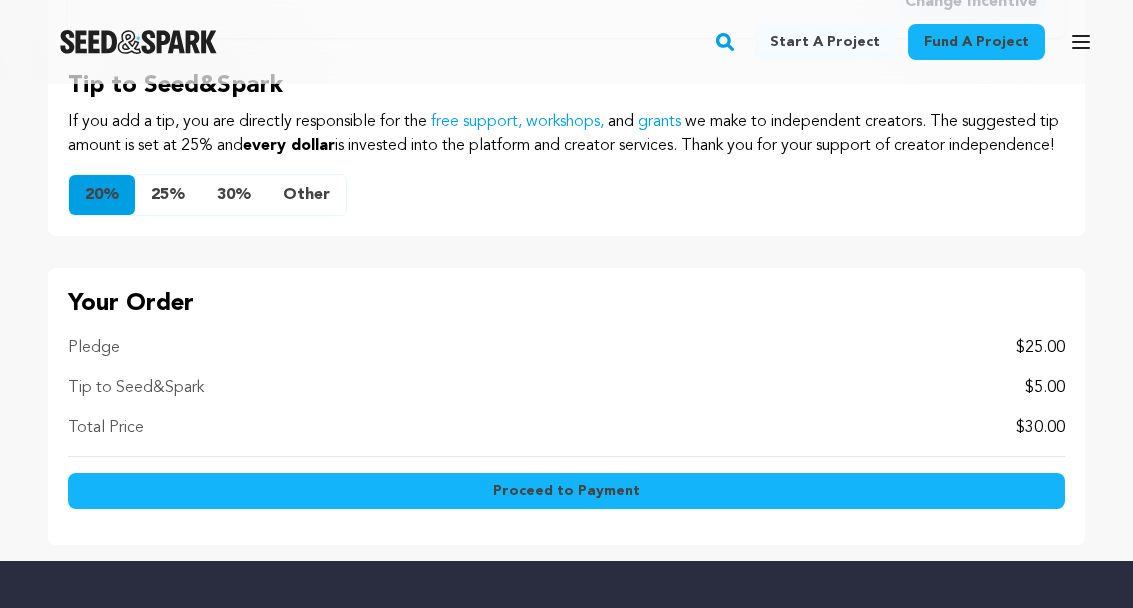 click on "Proceed to Payment" at bounding box center [566, 491] 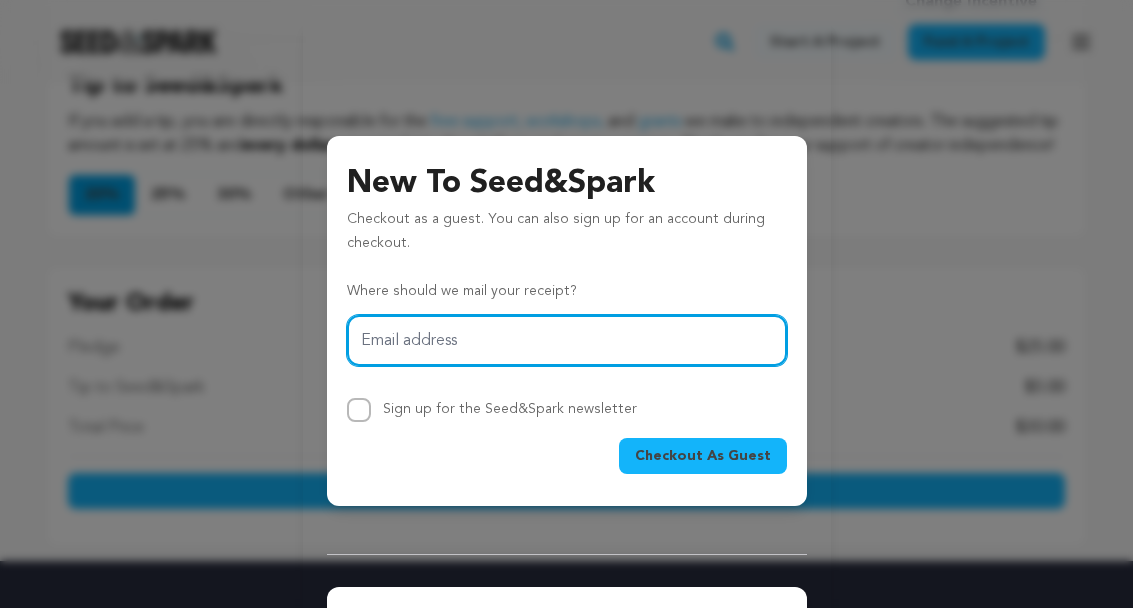 click on "Email address" at bounding box center (567, 340) 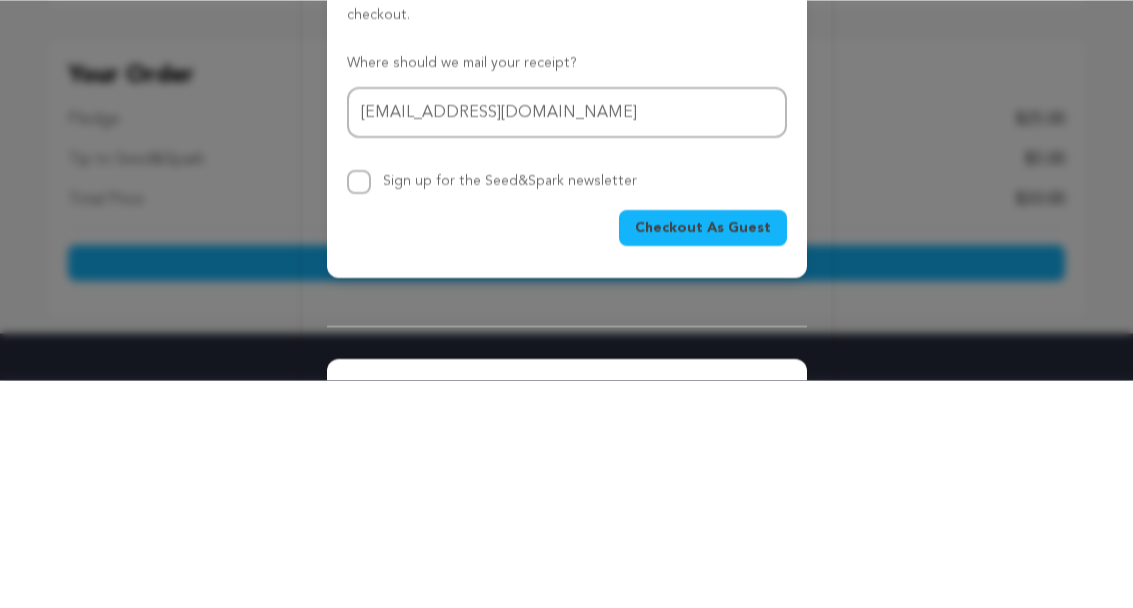 scroll, scrollTop: 2845, scrollLeft: 0, axis: vertical 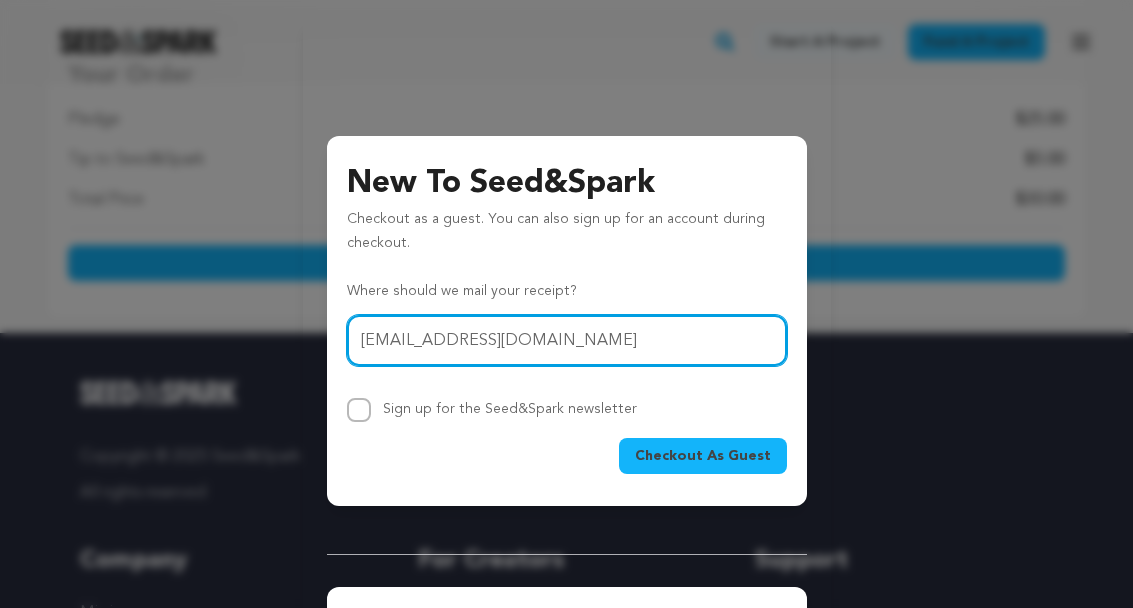 type on "harrislinda@me.com" 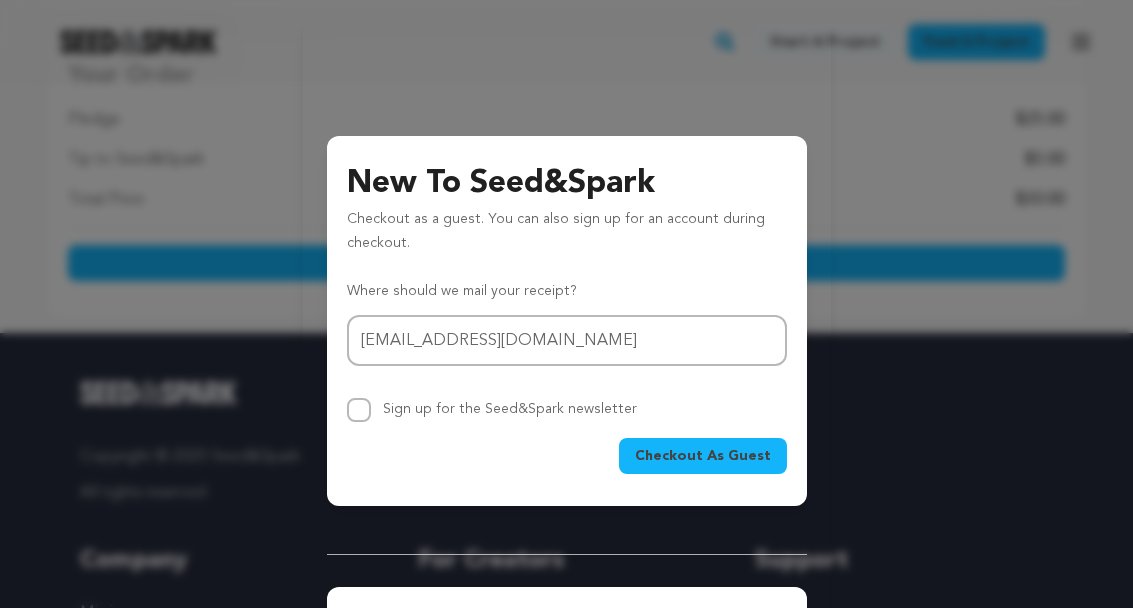 click on "Checkout As Guest" at bounding box center [703, 456] 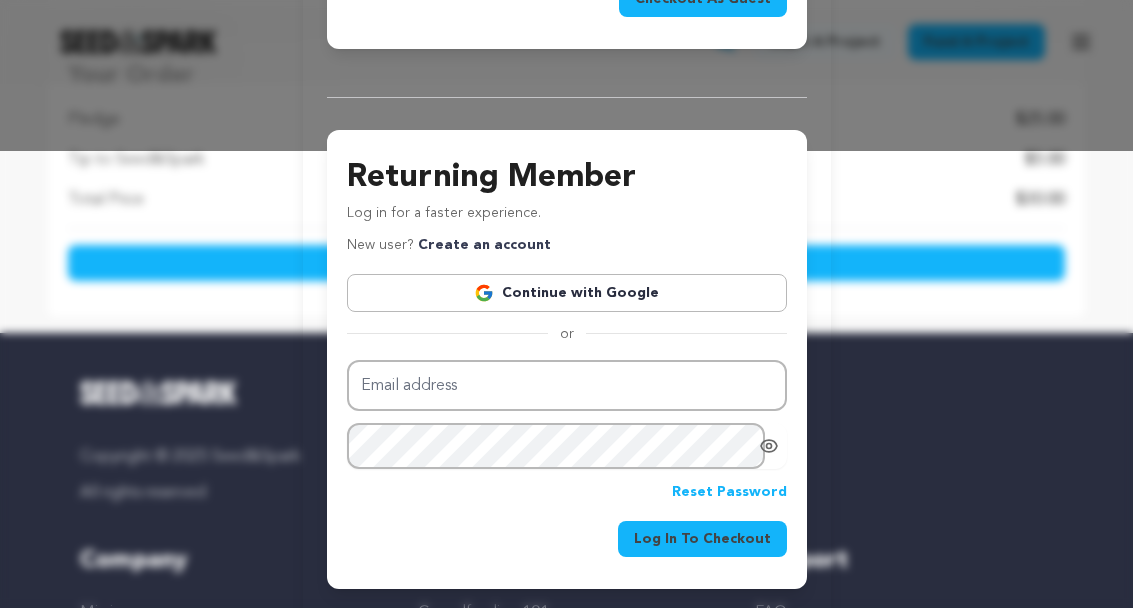 scroll, scrollTop: 458, scrollLeft: 0, axis: vertical 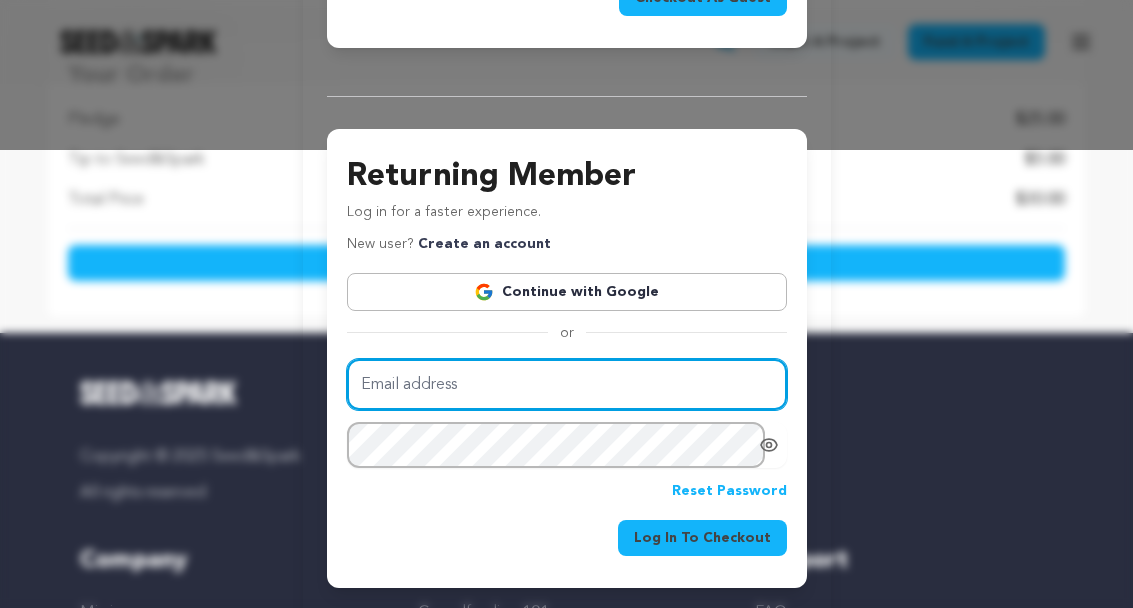 click on "Email address" at bounding box center [567, 384] 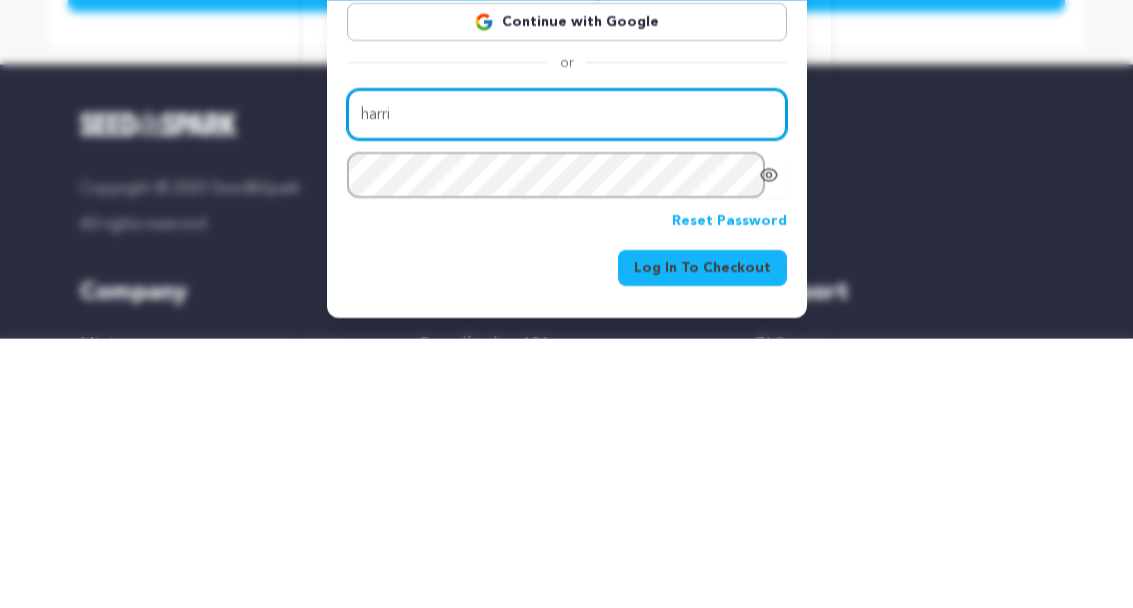 type on "harrislinda@me.com" 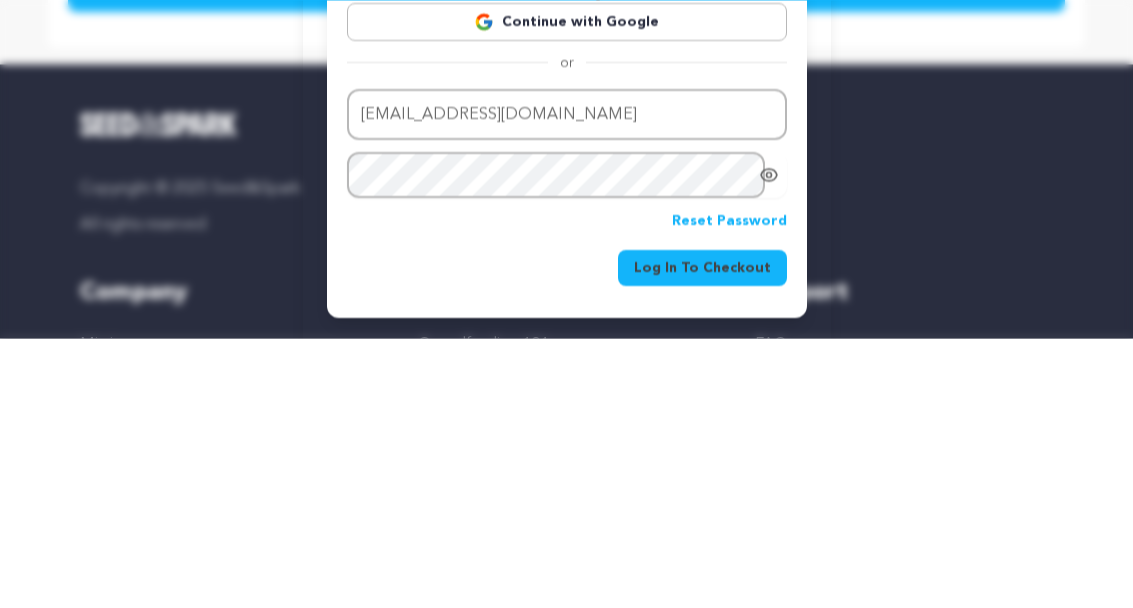 scroll, scrollTop: 3114, scrollLeft: 0, axis: vertical 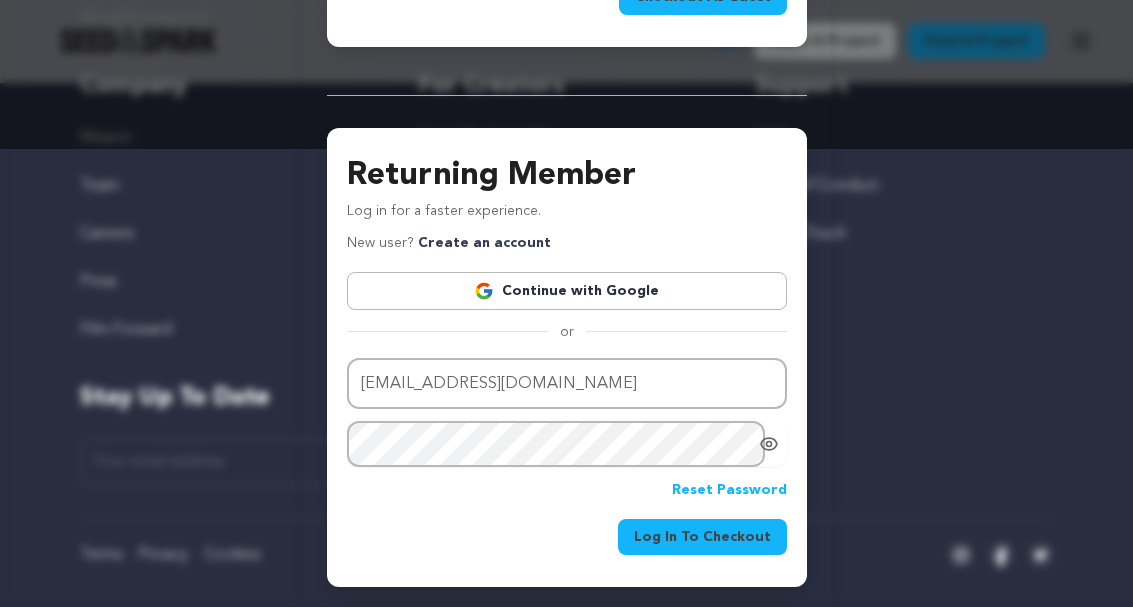 click on "New To Seed&Spark
Checkout as a guest. You can also sign up for an account during checkout.
Where should we mail your receipt?
Email address
harrislinda@me.com
Sign up for the Seed&Spark newsletter
Checkout As Guest
Returning Member" at bounding box center [566, 109] 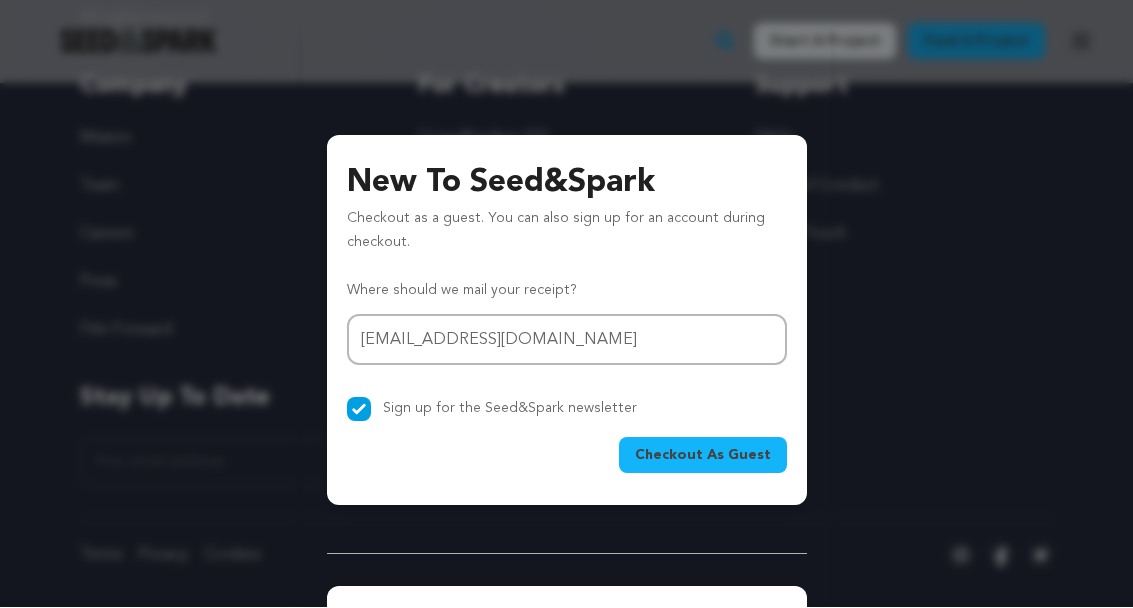 scroll, scrollTop: 0, scrollLeft: 0, axis: both 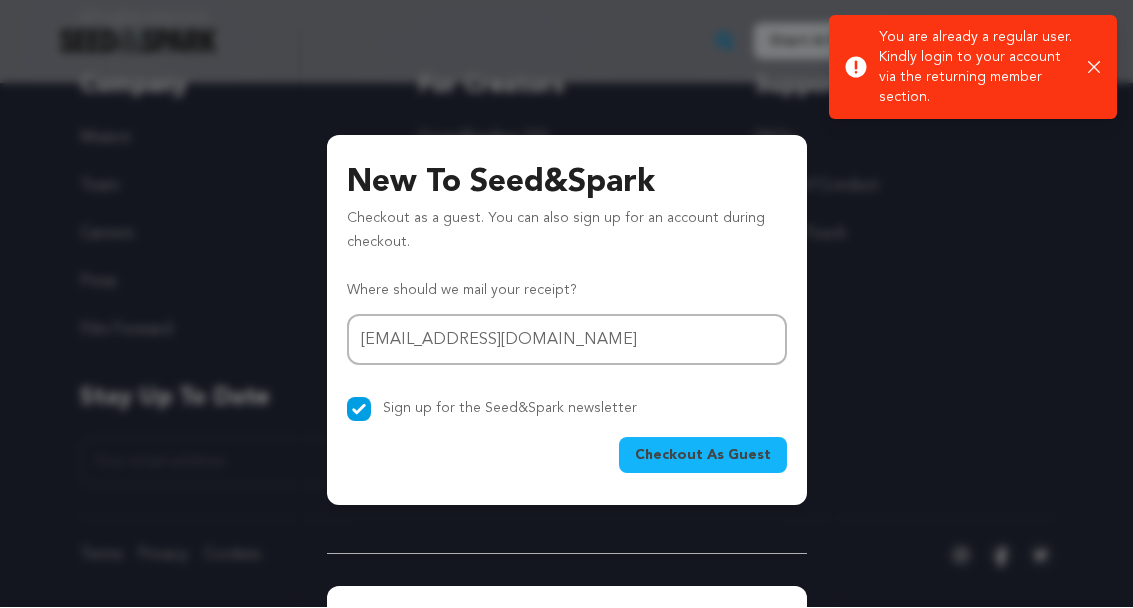 click on "Checkout As Guest" at bounding box center [703, 456] 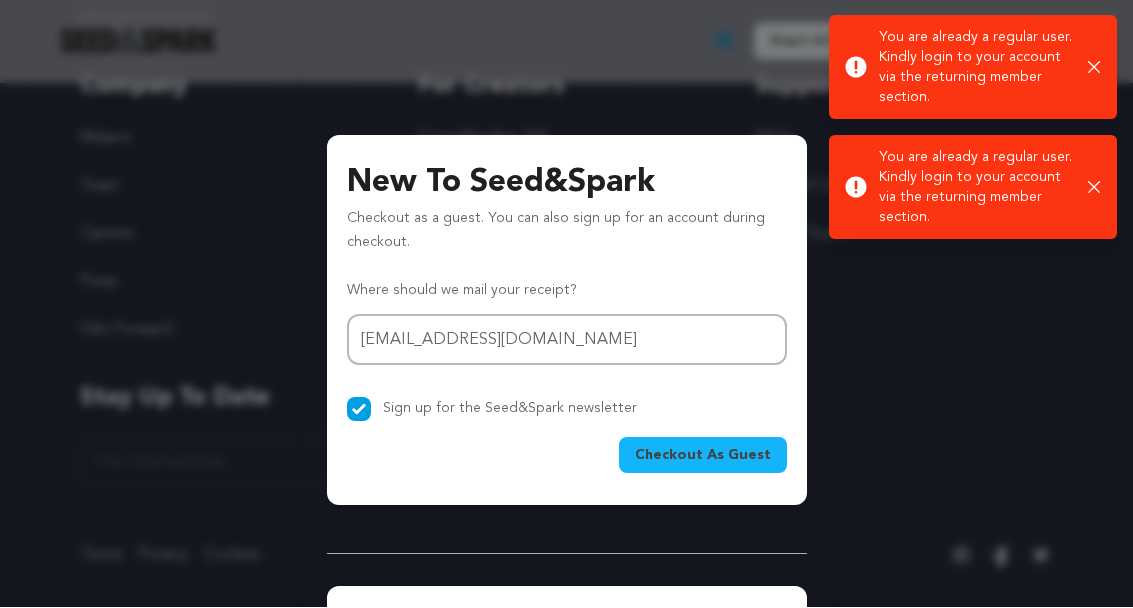 click on "Success:
Info:
Warning:
Error:
You are already a regular user. Kindly login to your account via the returning member section.
Close notification
Success:" at bounding box center (973, 128) 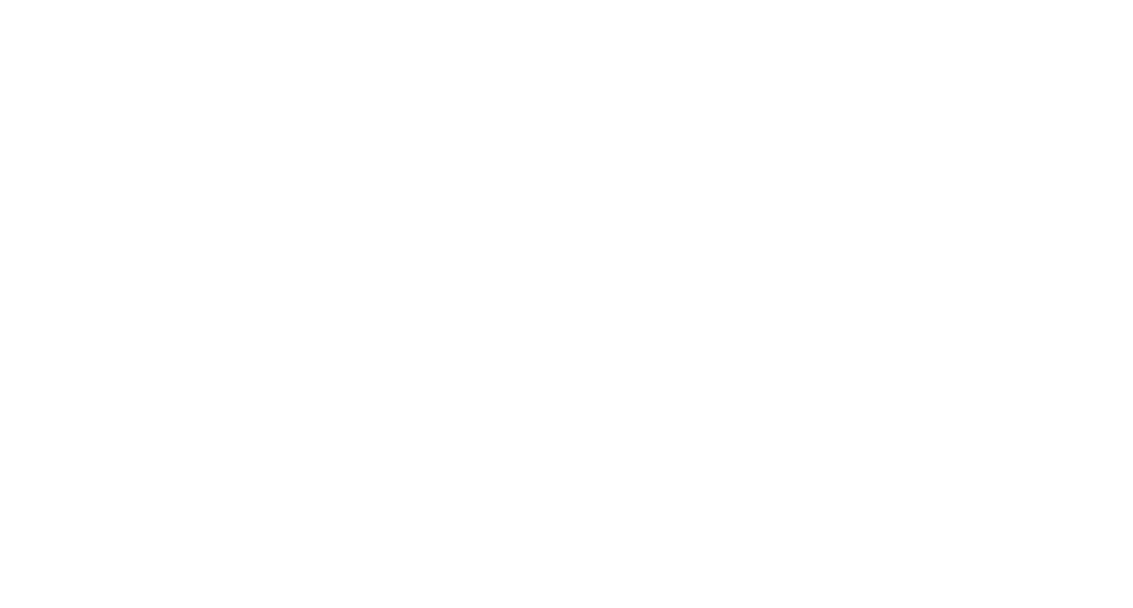 scroll, scrollTop: 1864, scrollLeft: 0, axis: vertical 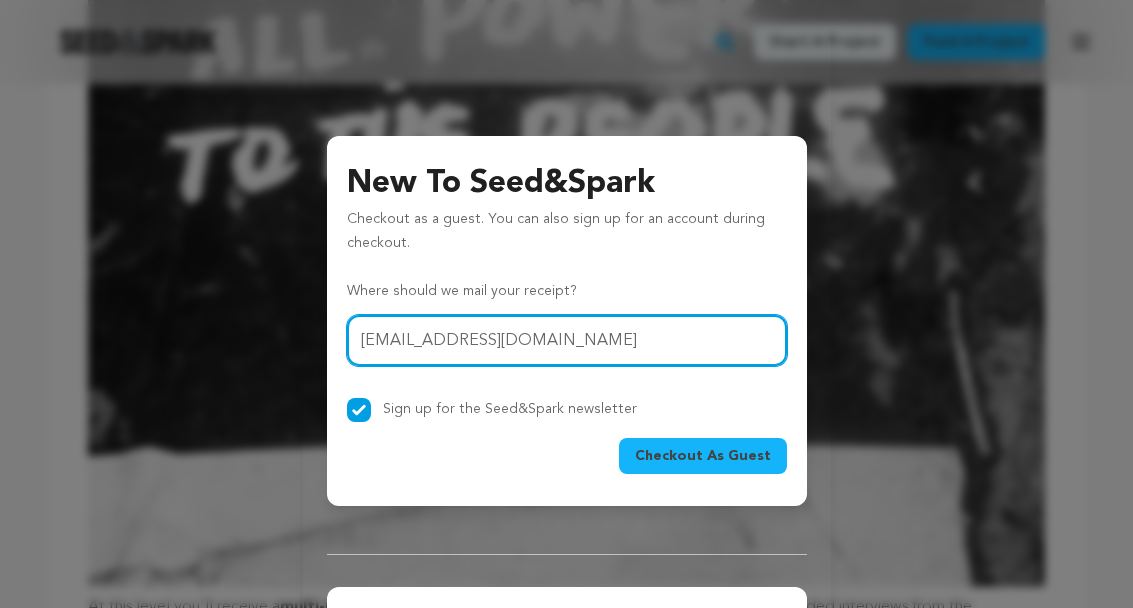 click on "harrislinda@me.com" at bounding box center (567, 340) 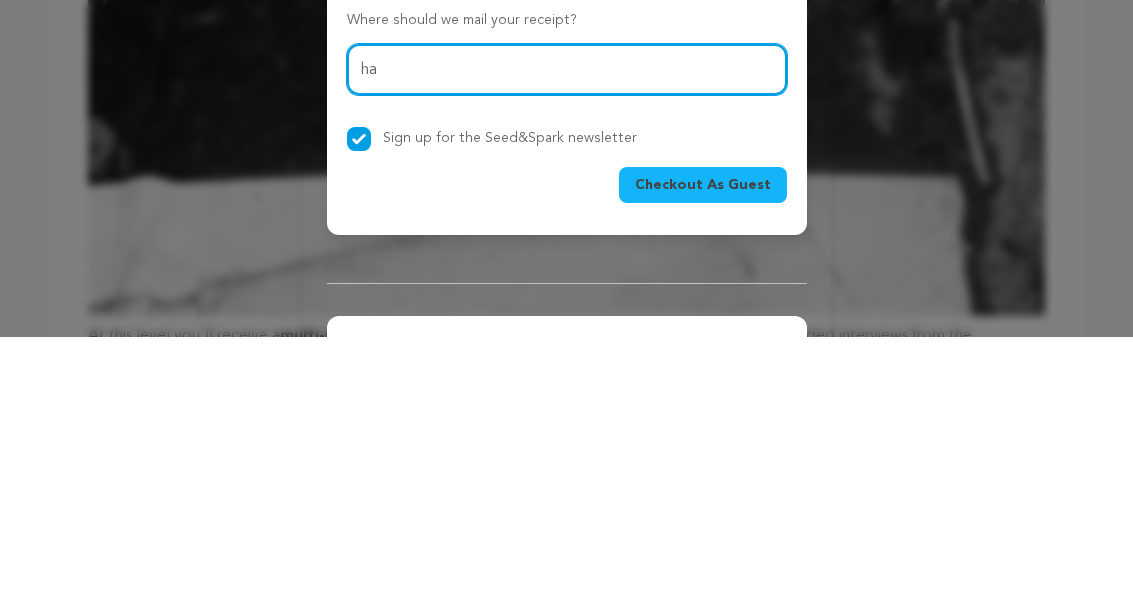 type on "h" 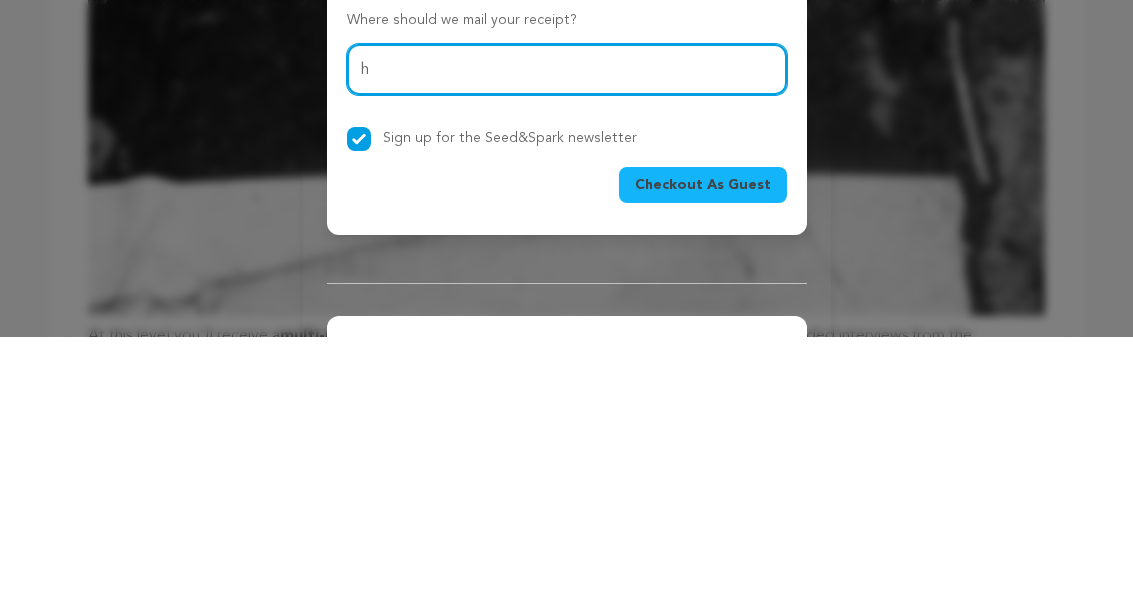 type 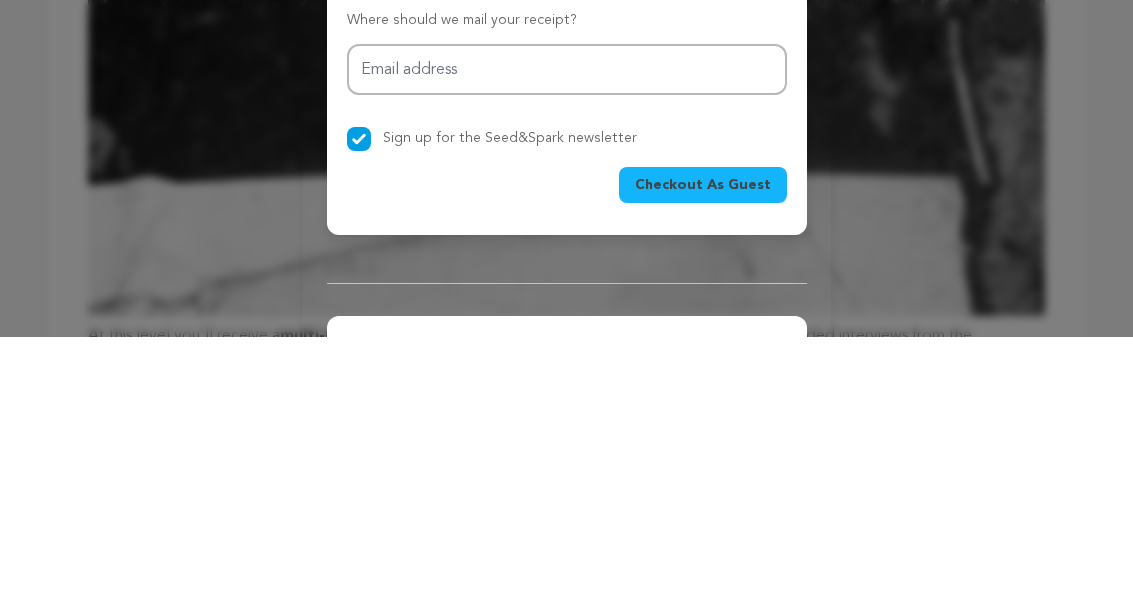 scroll, scrollTop: 2135, scrollLeft: 0, axis: vertical 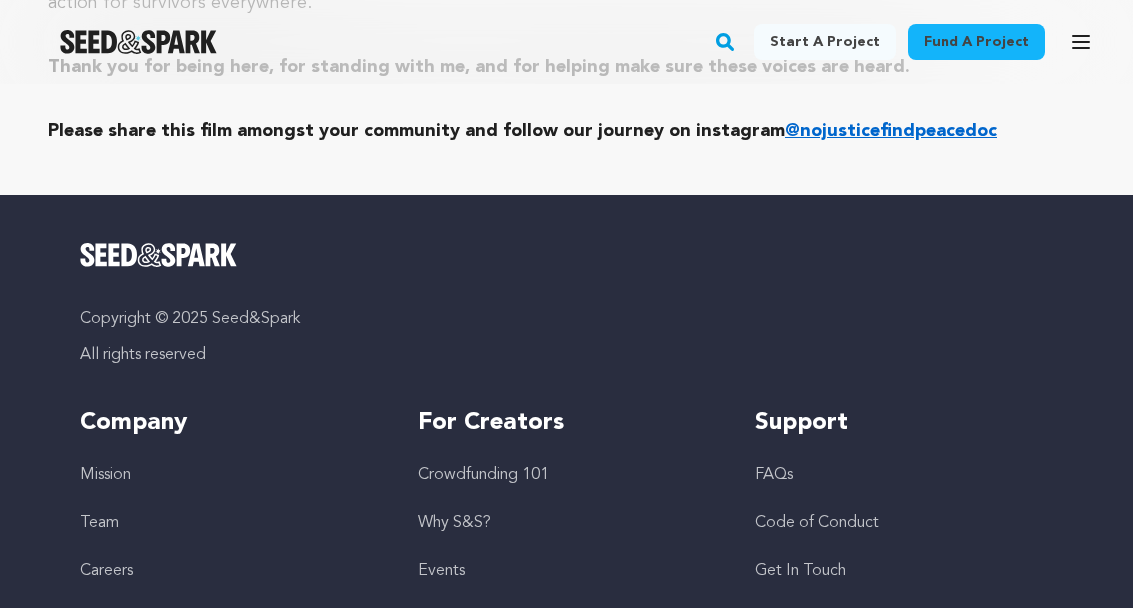 click on "Resources" at bounding box center (453, 619) 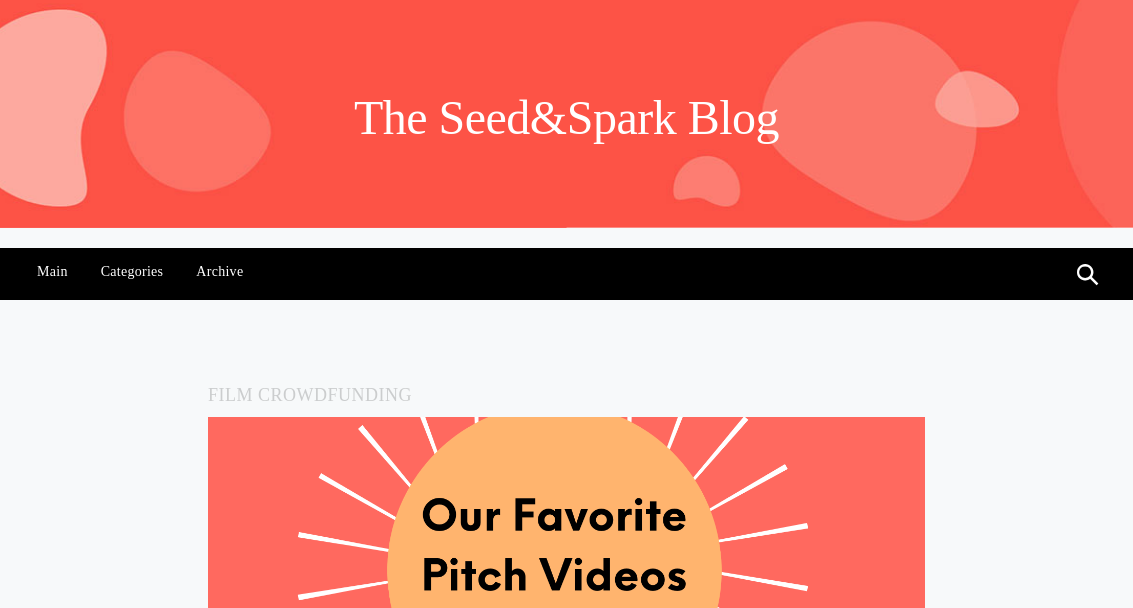 scroll, scrollTop: 0, scrollLeft: 0, axis: both 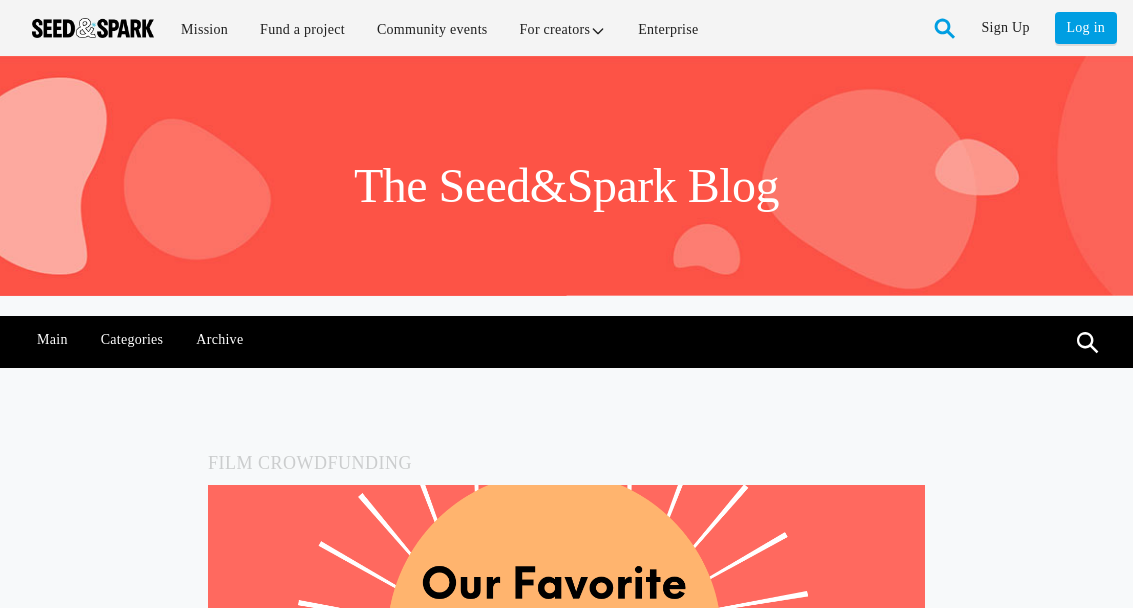 click on "Main" at bounding box center [53, 340] 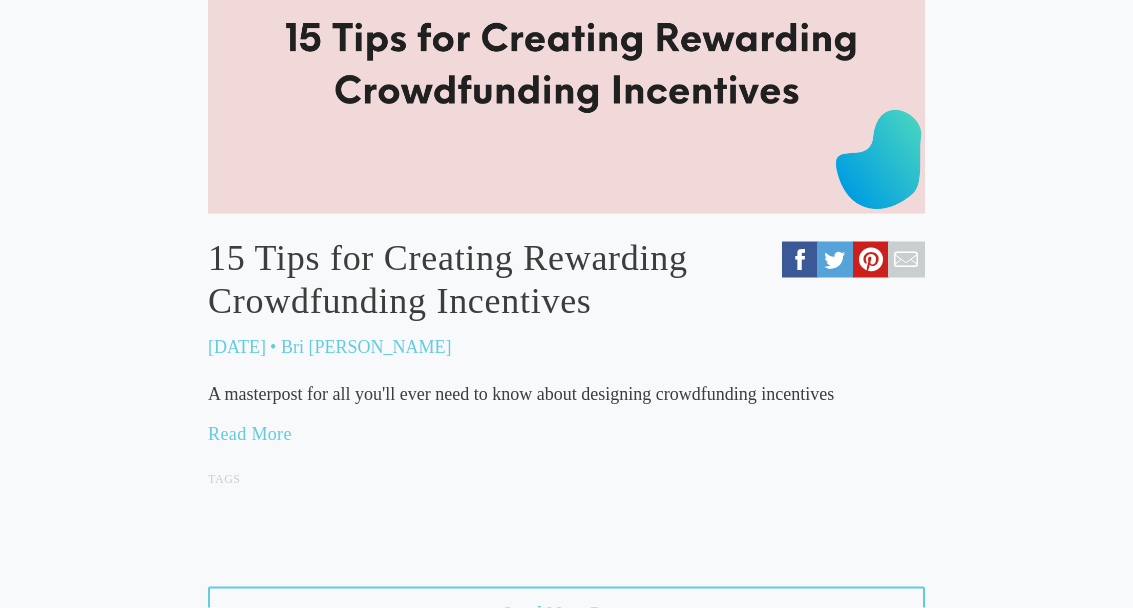 scroll, scrollTop: 2049, scrollLeft: 0, axis: vertical 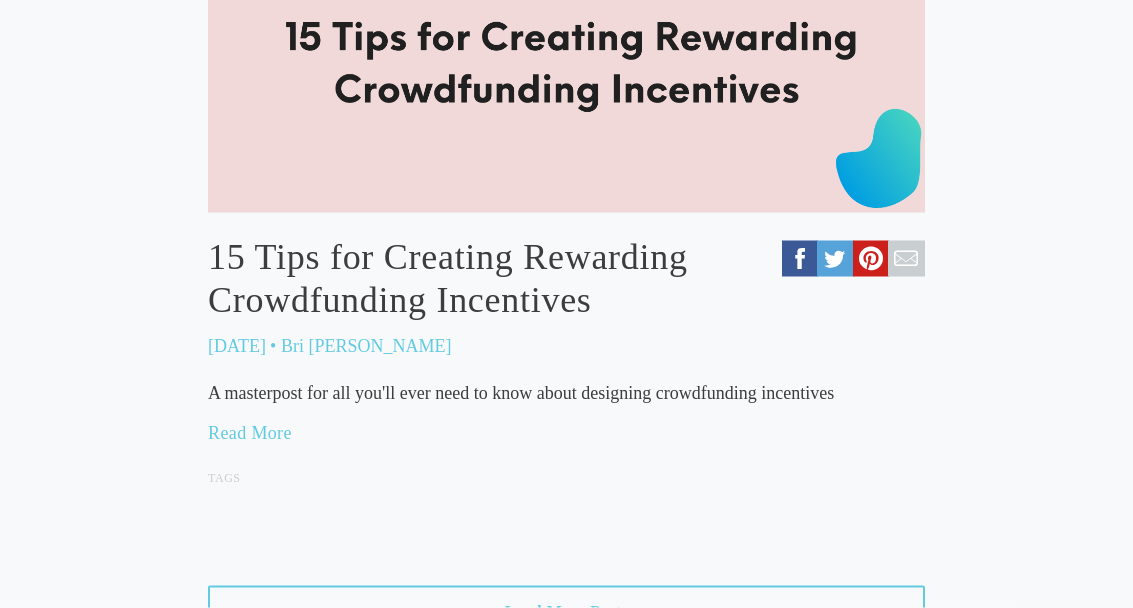 click on "Read More" at bounding box center [250, 433] 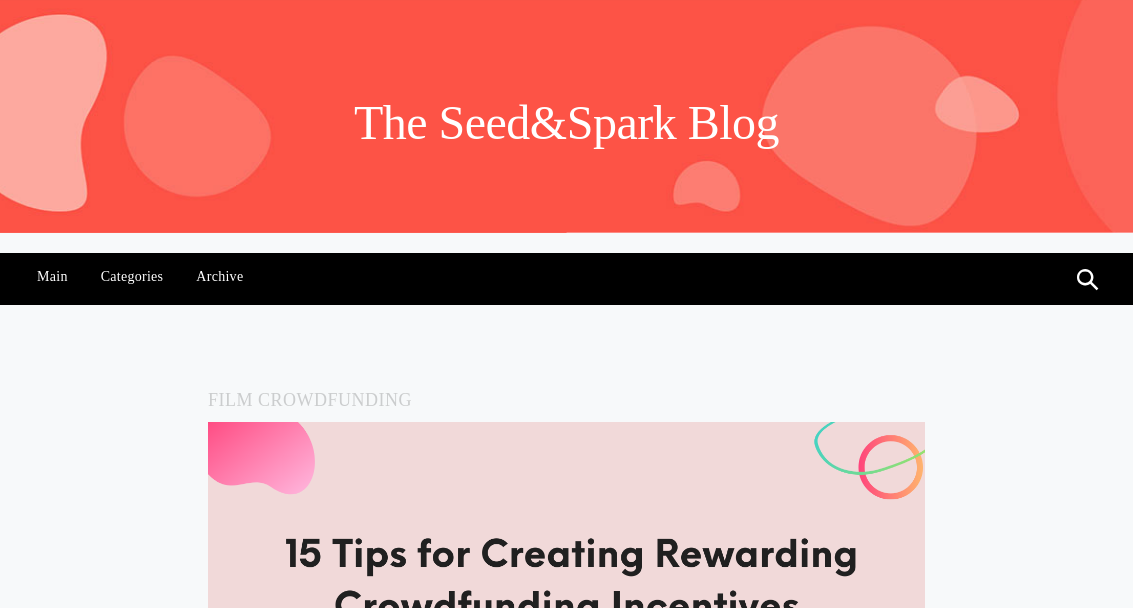 scroll, scrollTop: 0, scrollLeft: 0, axis: both 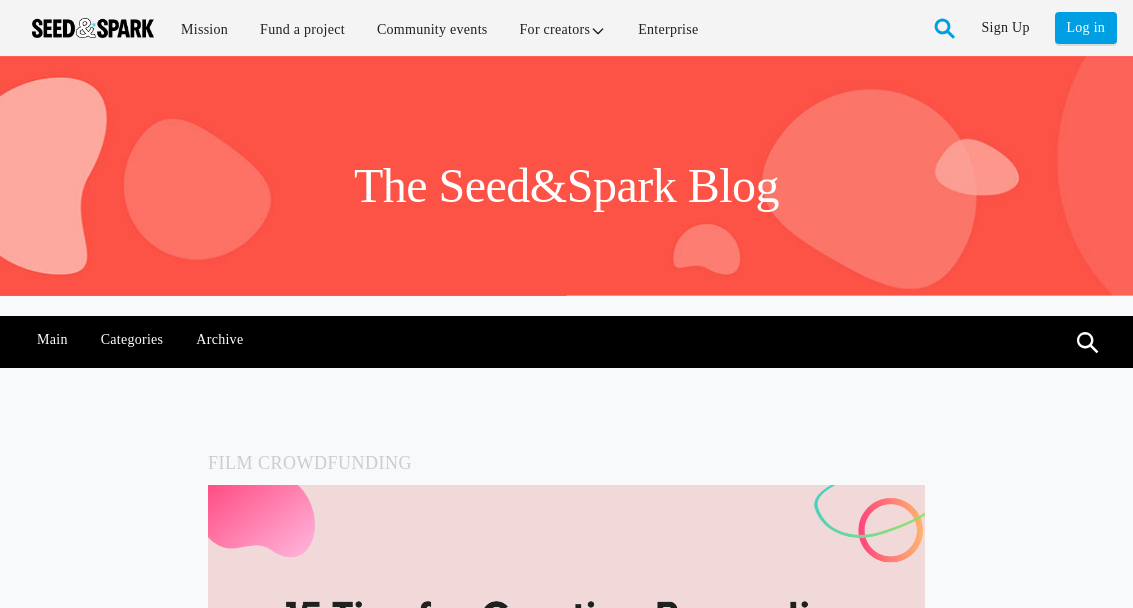 click on "Archive" at bounding box center (220, 340) 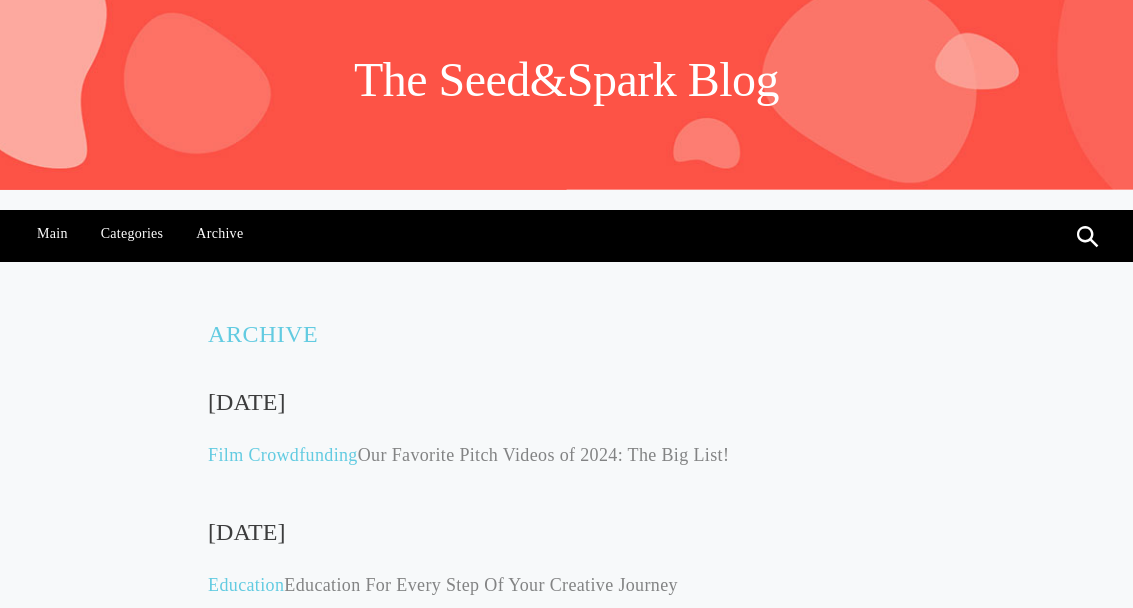 scroll, scrollTop: 0, scrollLeft: 0, axis: both 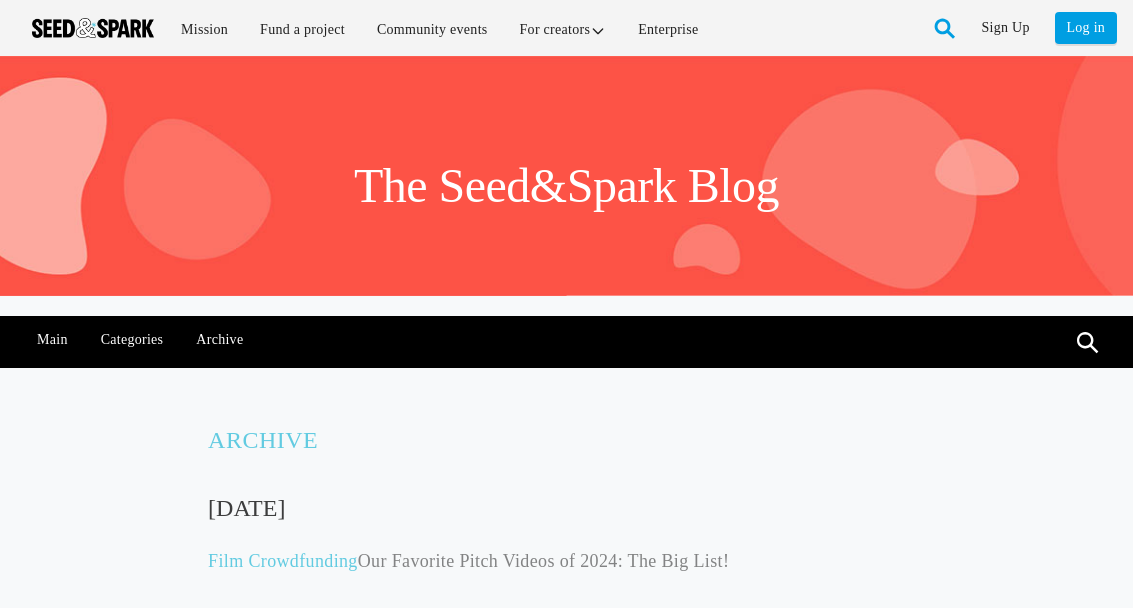 click at bounding box center [1088, 342] 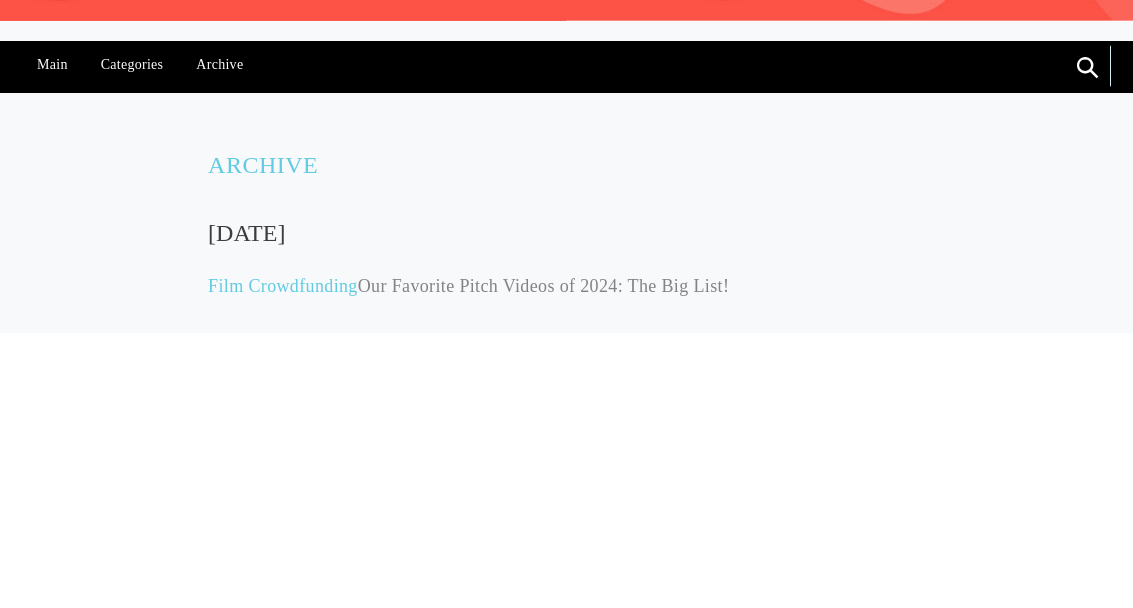 scroll, scrollTop: 0, scrollLeft: 0, axis: both 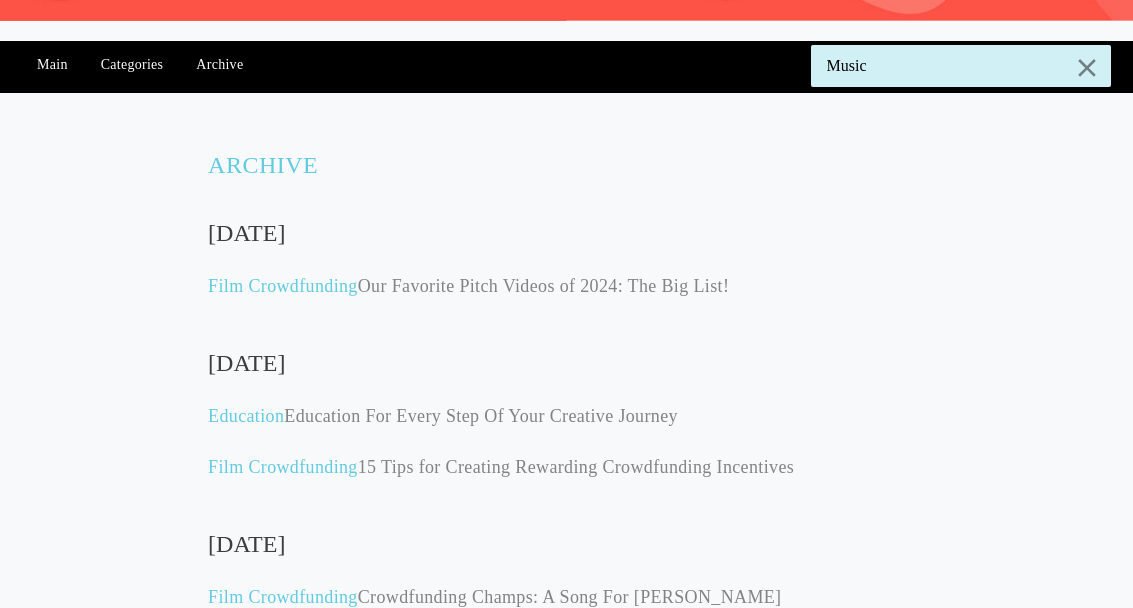 click on "Music" at bounding box center (961, 66) 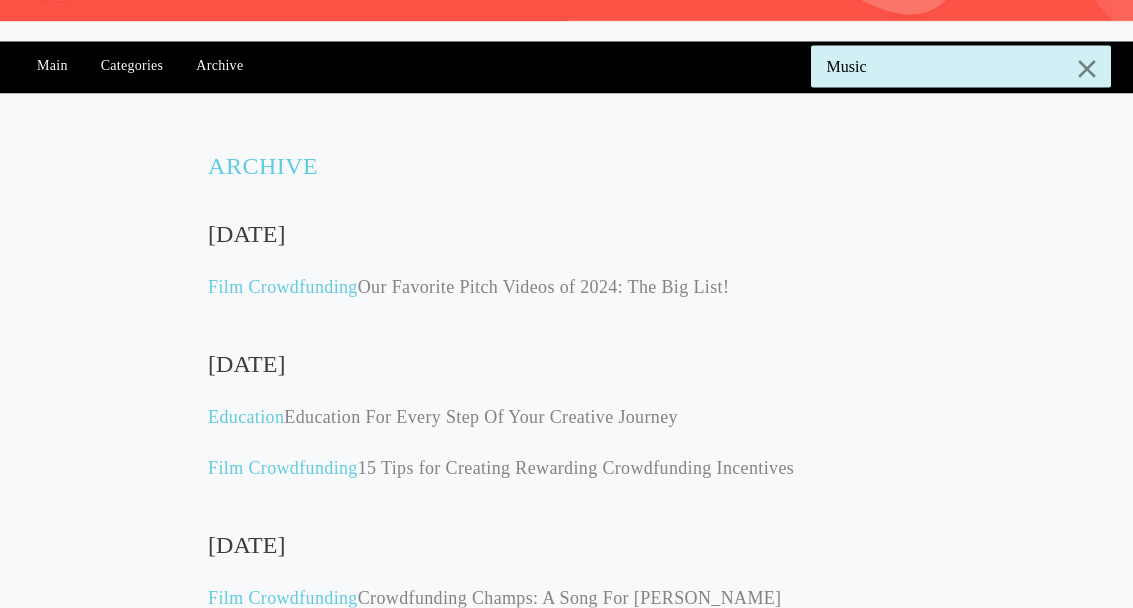 type on "Music" 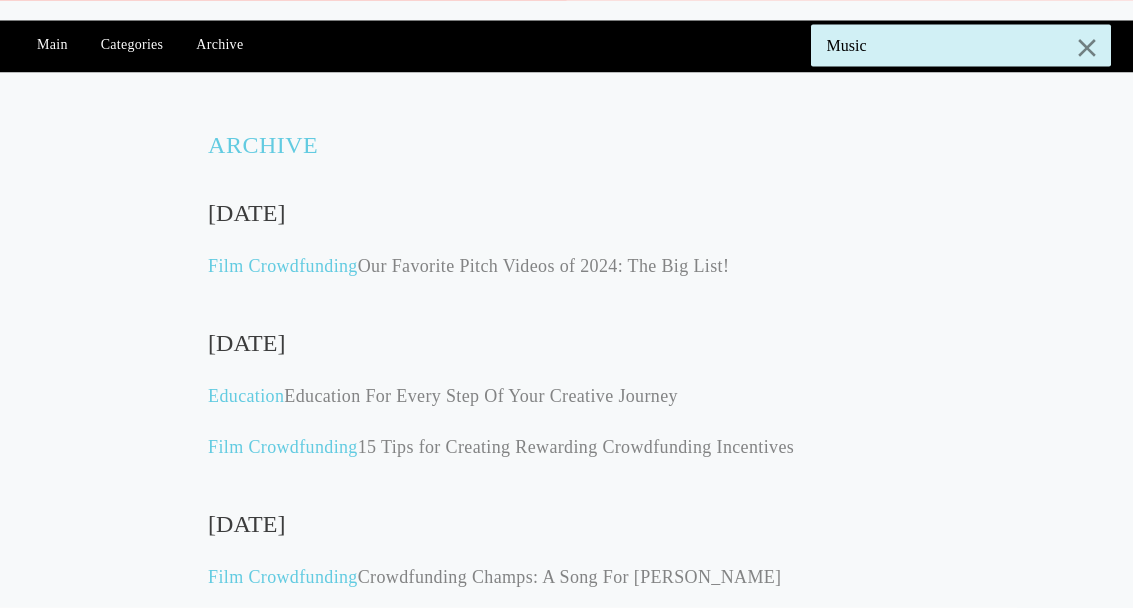 scroll, scrollTop: 296, scrollLeft: 0, axis: vertical 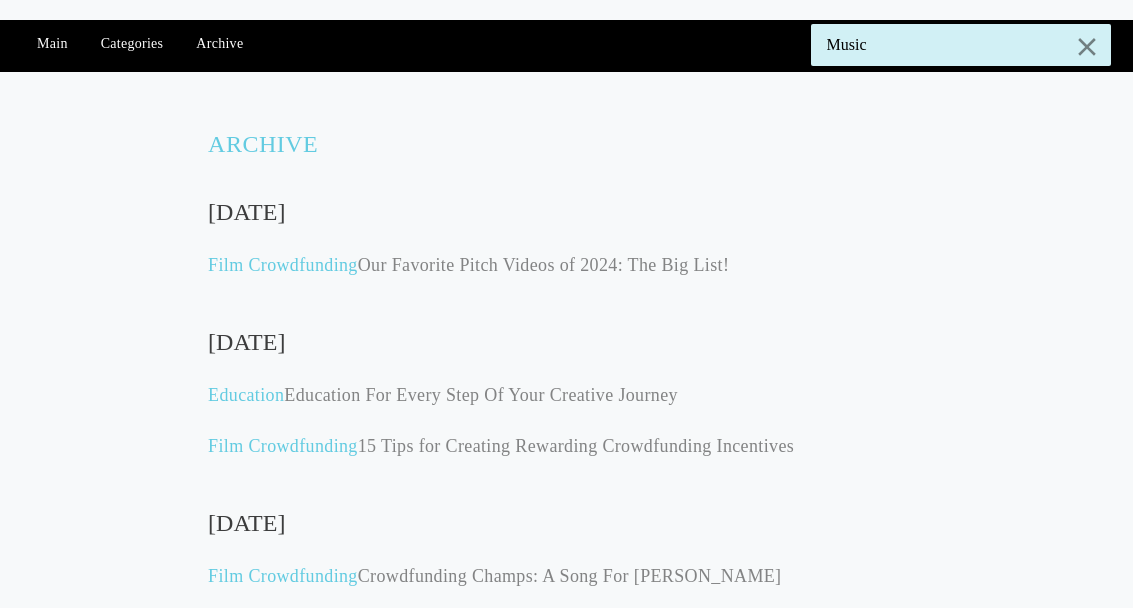 click on "Education  Education For Every Step Of Your Creative Journey" at bounding box center [566, 395] 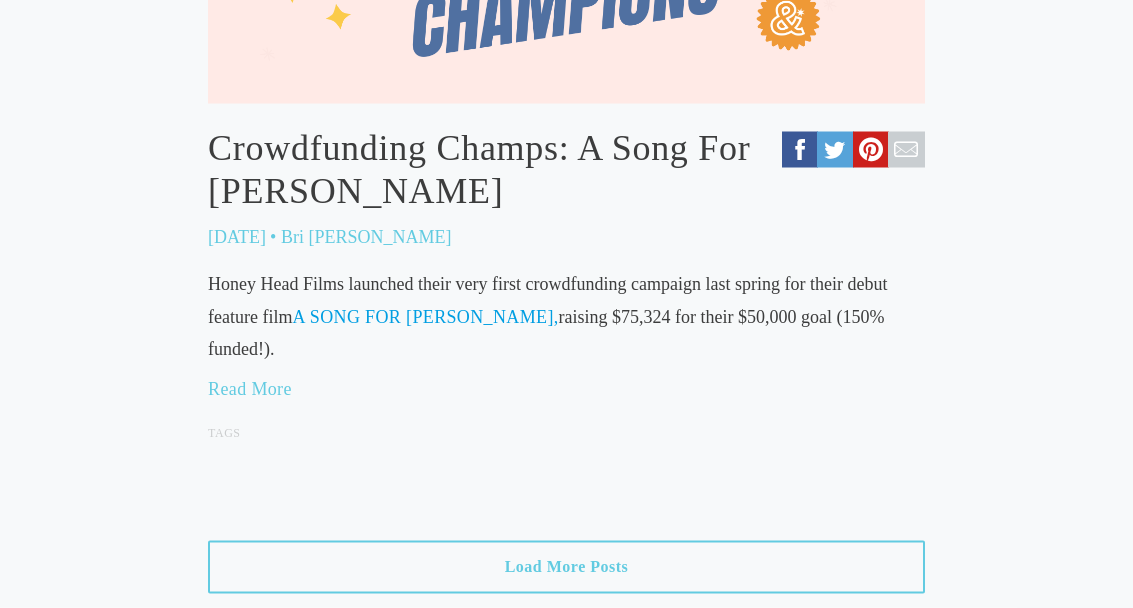 scroll, scrollTop: 2215, scrollLeft: 0, axis: vertical 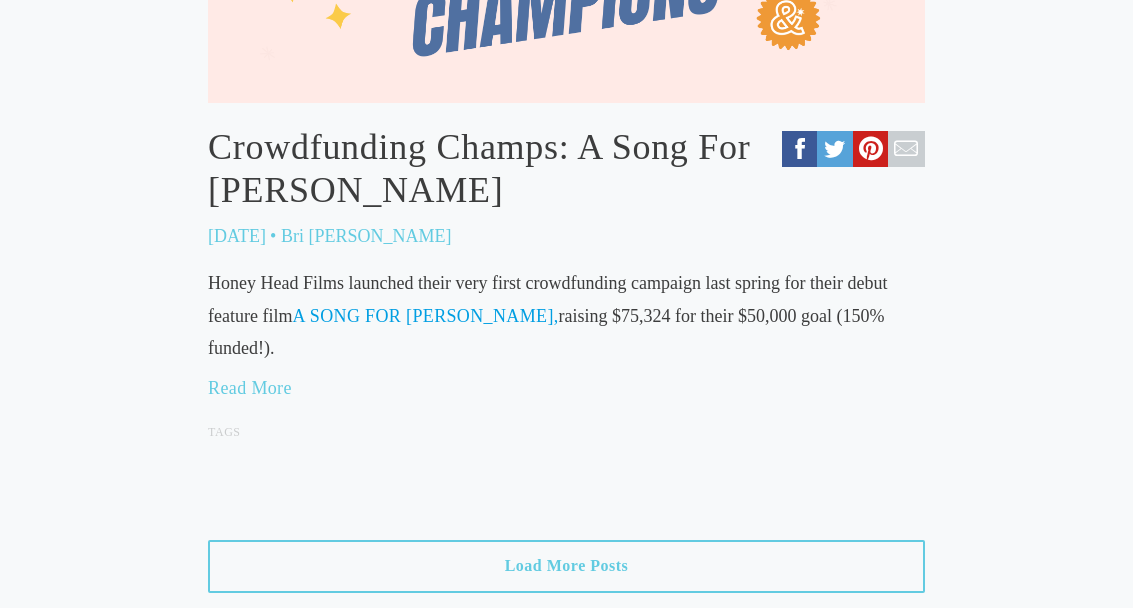 click on "Search results for: "Music"
Film Crowdfunding
Our Favorite Pitch Videos of 2024:  The Big List!
December 12, 2024
• Gabriella Bottoni
A massive round-up of our favorite pitch videos from 2024!
Read More
Tags
film
pitch video
pitch videos
crowdfunding
strategy
spotlight
examples
Education
Education For Every Step Of Your Creative Journey
April 2, 2024
•
Videos, blogs, case studies, and more, for whatever stage your creative career happens to be at!
Read More
Tags
Film Crowdfunding
Crowdfunding Champs: A Song For Imogene
May 23, 2023
• Bri Castellini
A SONG FOR IMOGENE,  raising $75,324 for their $50,000 goal (150% funded!)." at bounding box center [567, -601] 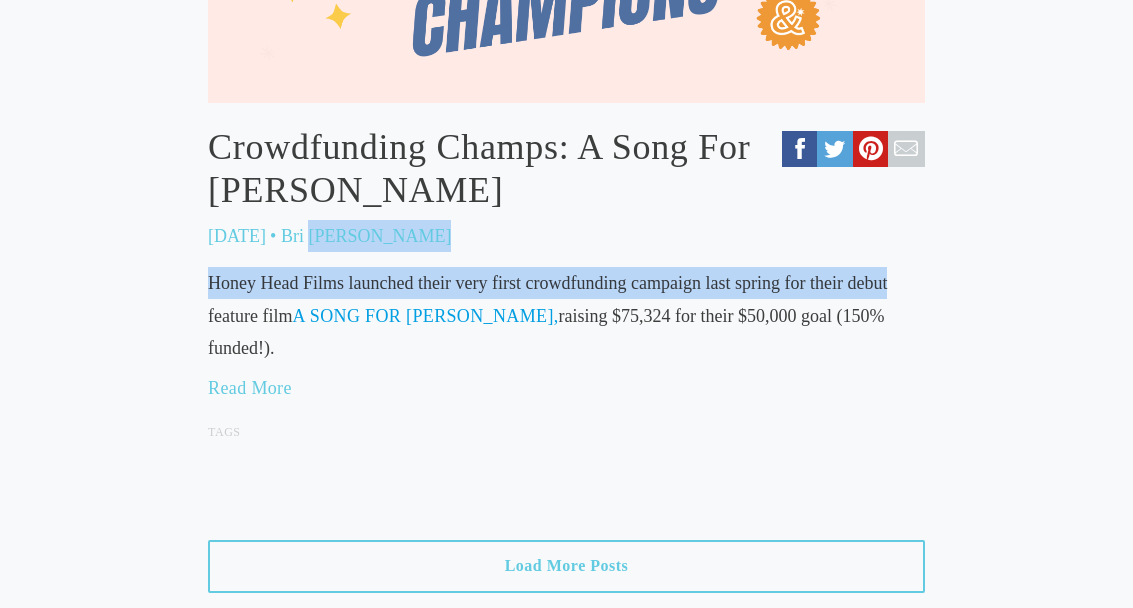 click on "Search results for: "Music"
Film Crowdfunding
Our Favorite Pitch Videos of 2024:  The Big List!
December 12, 2024
• Gabriella Bottoni
A massive round-up of our favorite pitch videos from 2024!
Read More
Tags
film
pitch video
pitch videos
crowdfunding
strategy
spotlight
examples
Education
Education For Every Step Of Your Creative Journey
April 2, 2024
•
Videos, blogs, case studies, and more, for whatever stage your creative career happens to be at!
Read More
Tags
Film Crowdfunding
Crowdfunding Champs: A Song For Imogene
May 23, 2023
• Bri Castellini
A SONG FOR IMOGENE,  raising $75,324 for their $50,000 goal (150% funded!)." at bounding box center [567, -601] 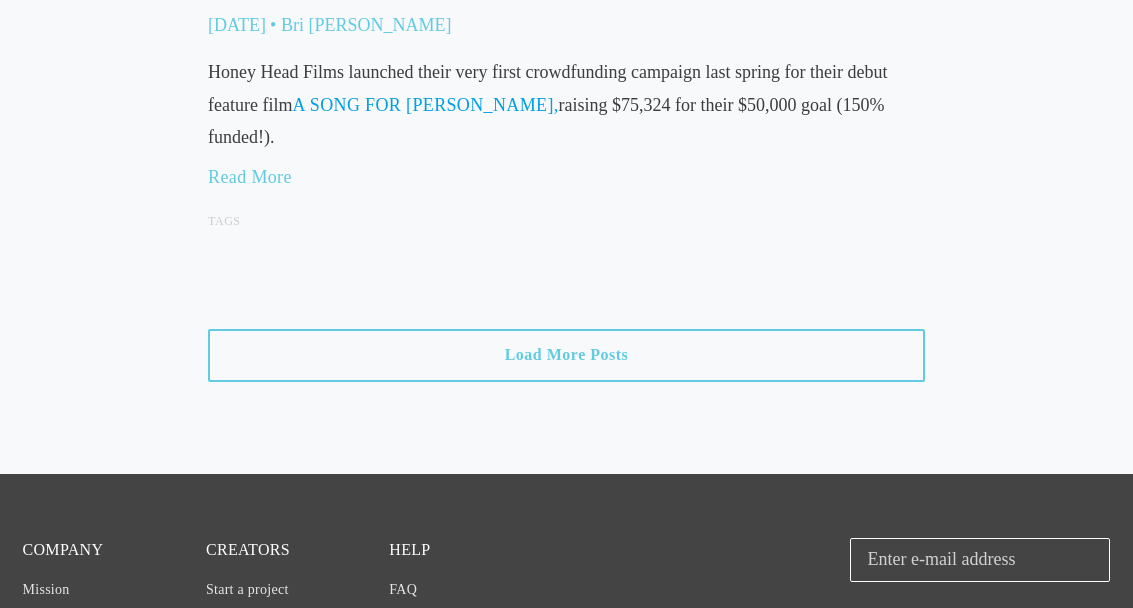 scroll, scrollTop: 2382, scrollLeft: 0, axis: vertical 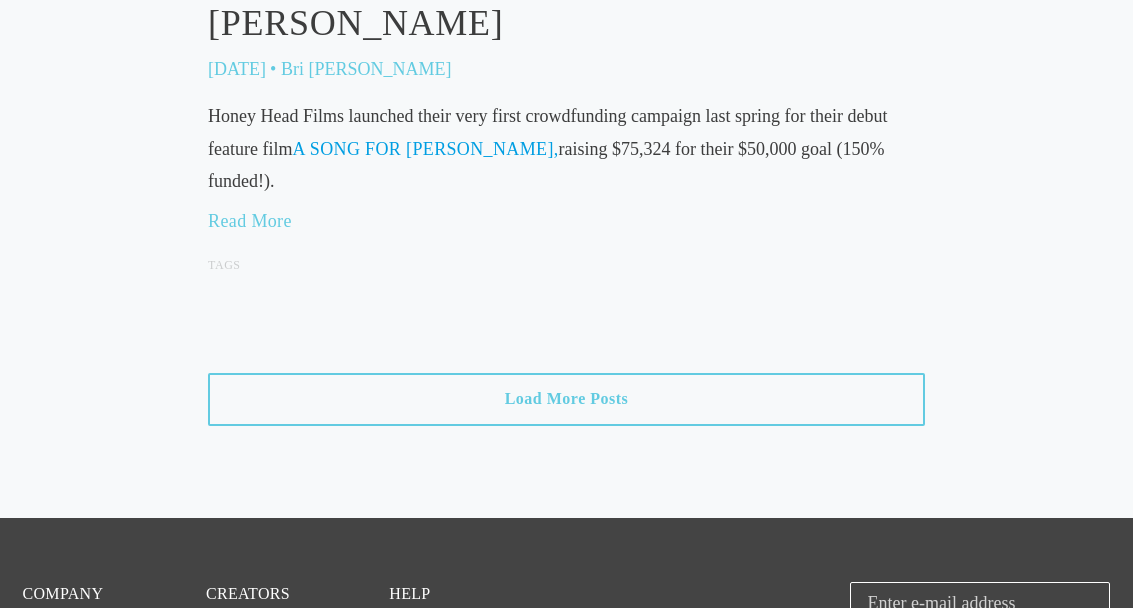 click on "Read More" at bounding box center [250, 221] 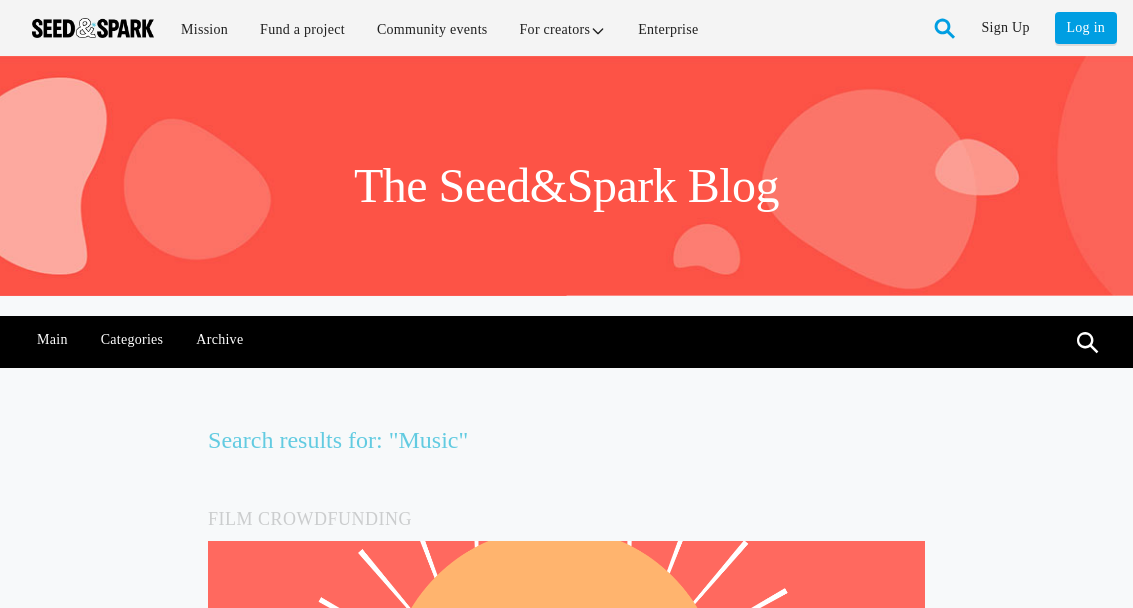 scroll, scrollTop: 2382, scrollLeft: 0, axis: vertical 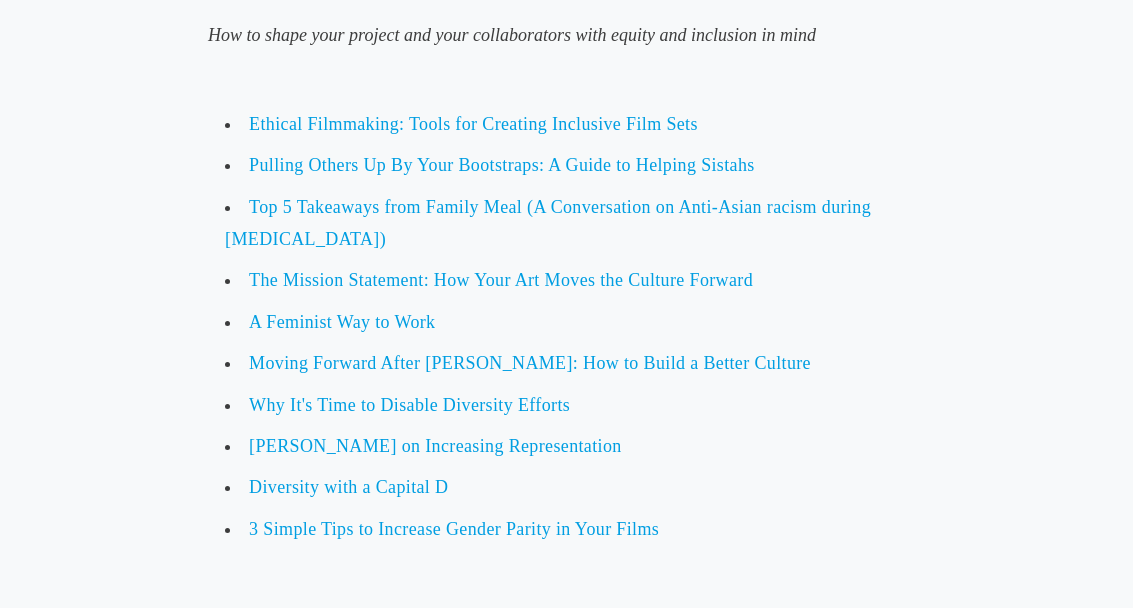 click on "Education
Education For Every Step Of Your Creative Journey
[DATE]
•
Crowdfunding to Build Independence: Online Workshop
Crowdfunding to Build Indepence Class Series
Essential Education
Panels and conversations about the many stages within the Creator Journey.
Creative Sustainability Series : Live streamed sessions with well-known industry experts who share their experiences and dig into the very real challenges Creators are facing right now. This series is an effort to provide access to Creators of all mediums to inspire them to build a truly independent, sustainable creative career.
Lunch & Learns : Weekly midday sessions that offer conversations with emerging Creators as well as practical tips for your creative projects from building an email list to designing events that help promote your crowdfunding campaign.
Cineola Festival Q&A
Creative Ideation" at bounding box center (567, 3149) 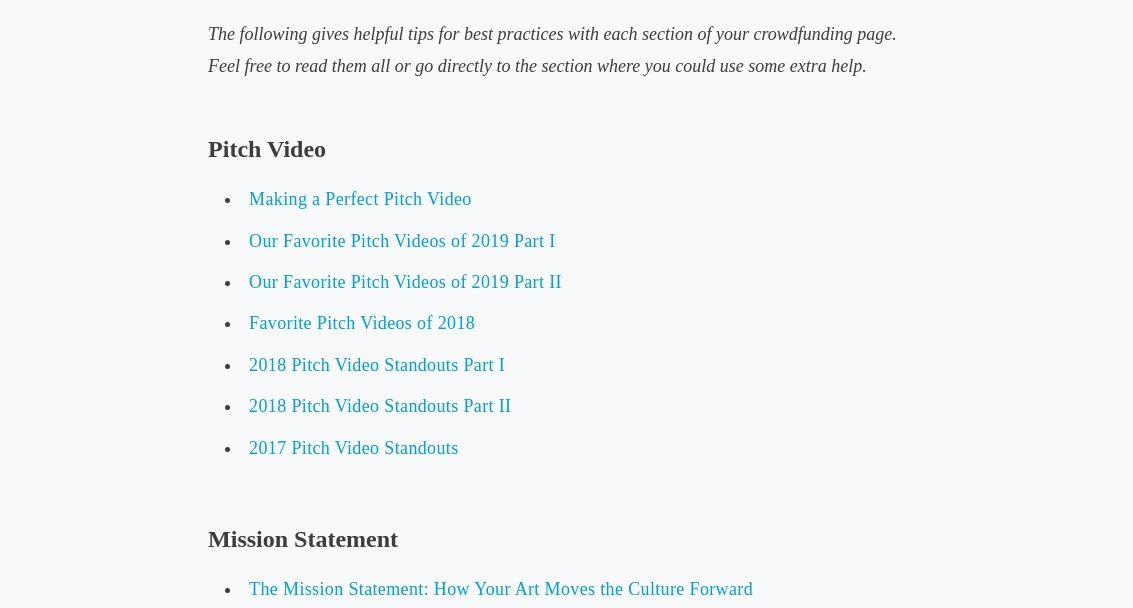 scroll, scrollTop: 5191, scrollLeft: 0, axis: vertical 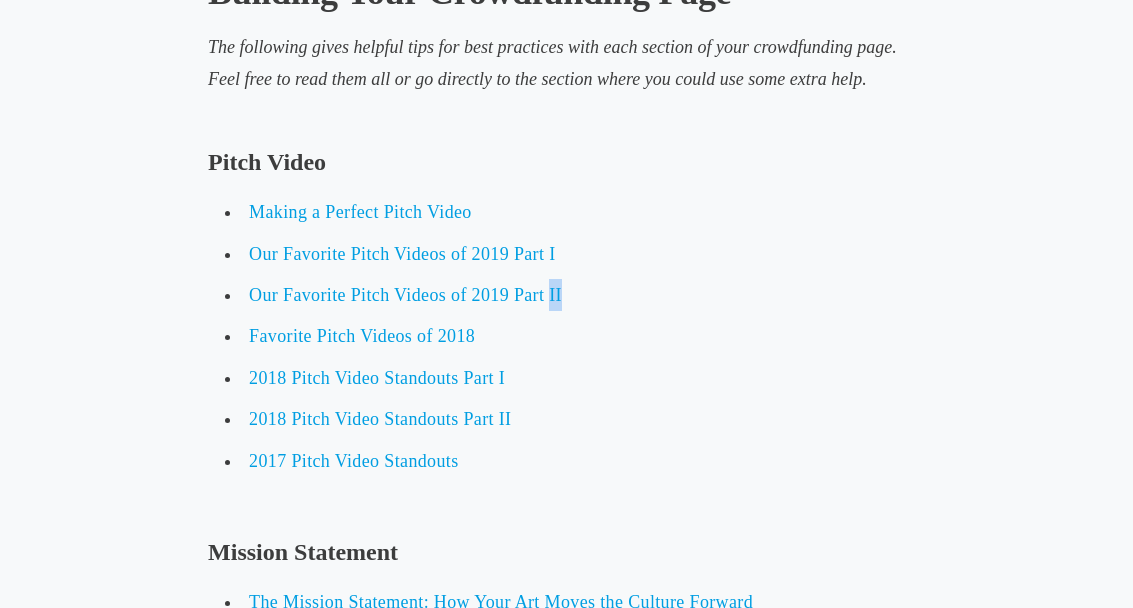 click on "Making a Perfect Pitch Video" at bounding box center (360, 212) 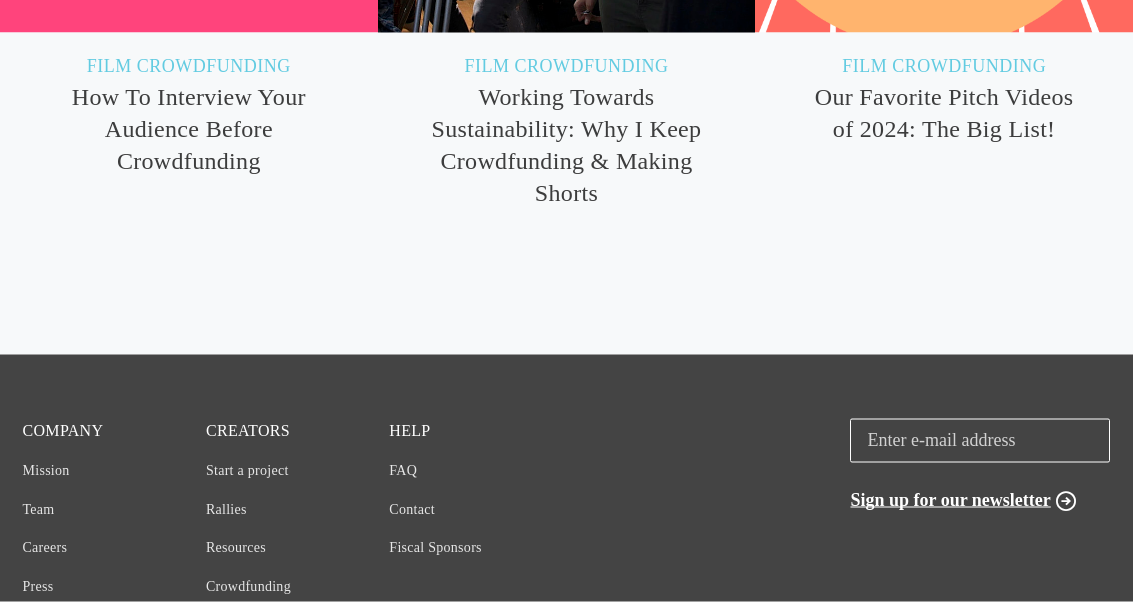 scroll, scrollTop: 4844, scrollLeft: 0, axis: vertical 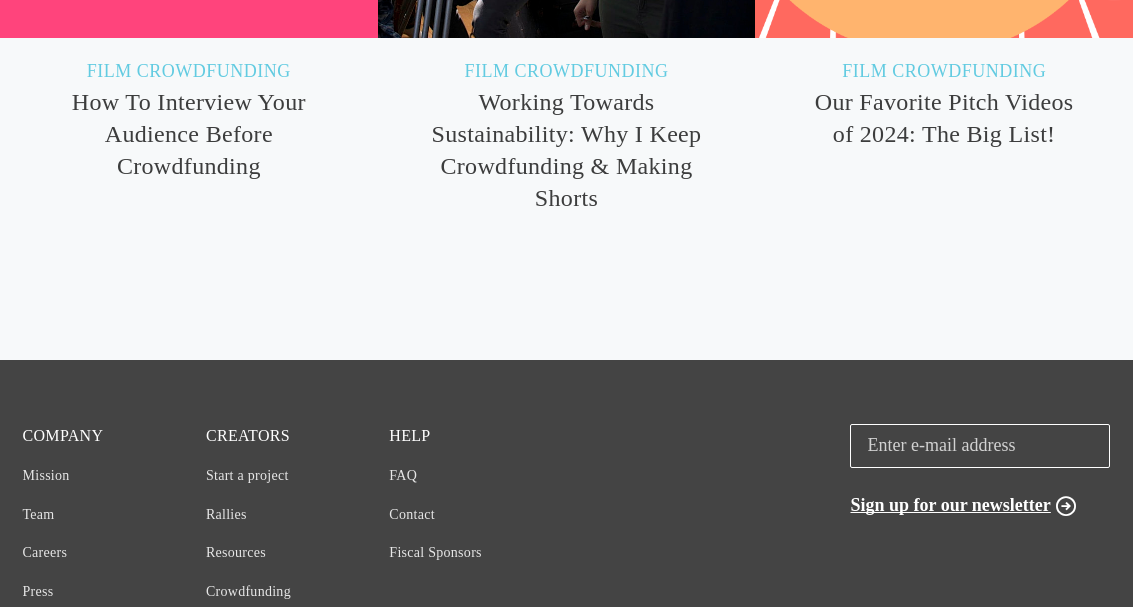 click on "Resources" at bounding box center [236, 553] 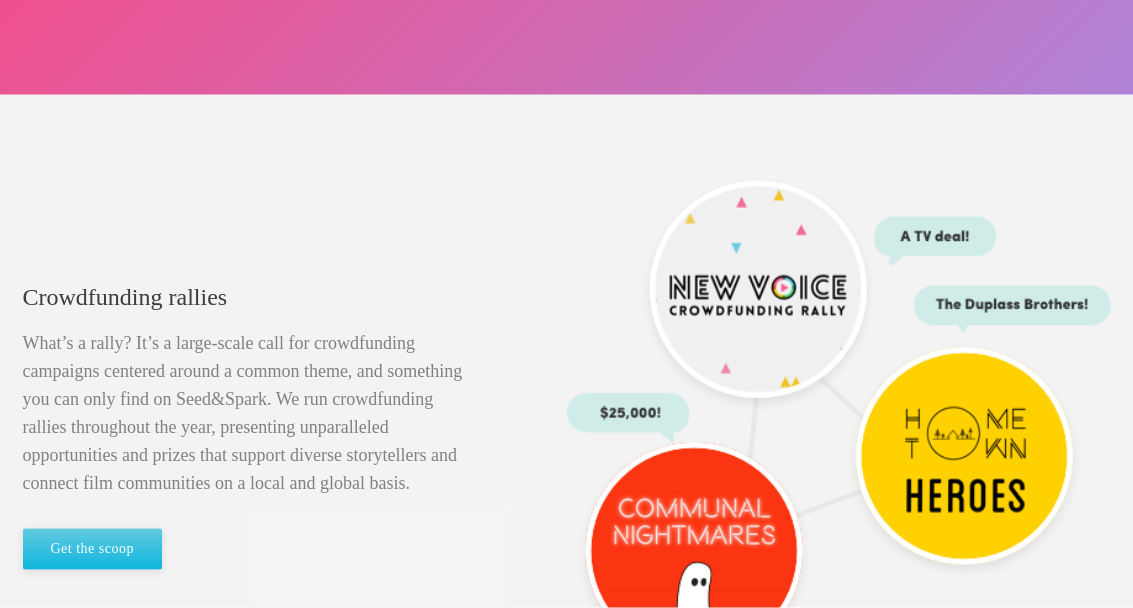 scroll, scrollTop: 0, scrollLeft: 0, axis: both 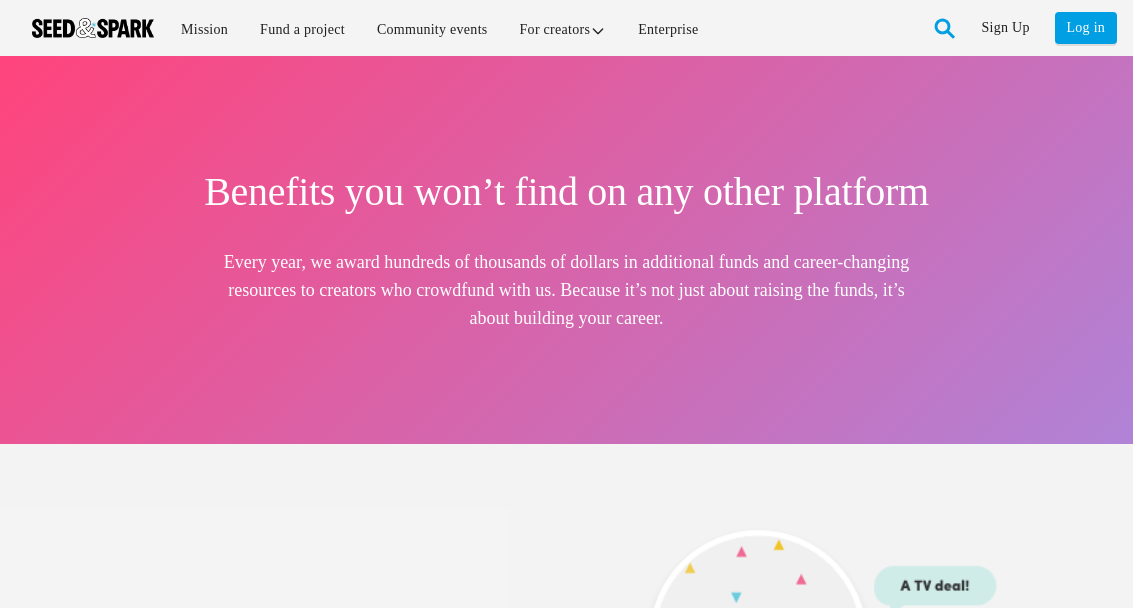 click on "Log
in" at bounding box center (1086, 28) 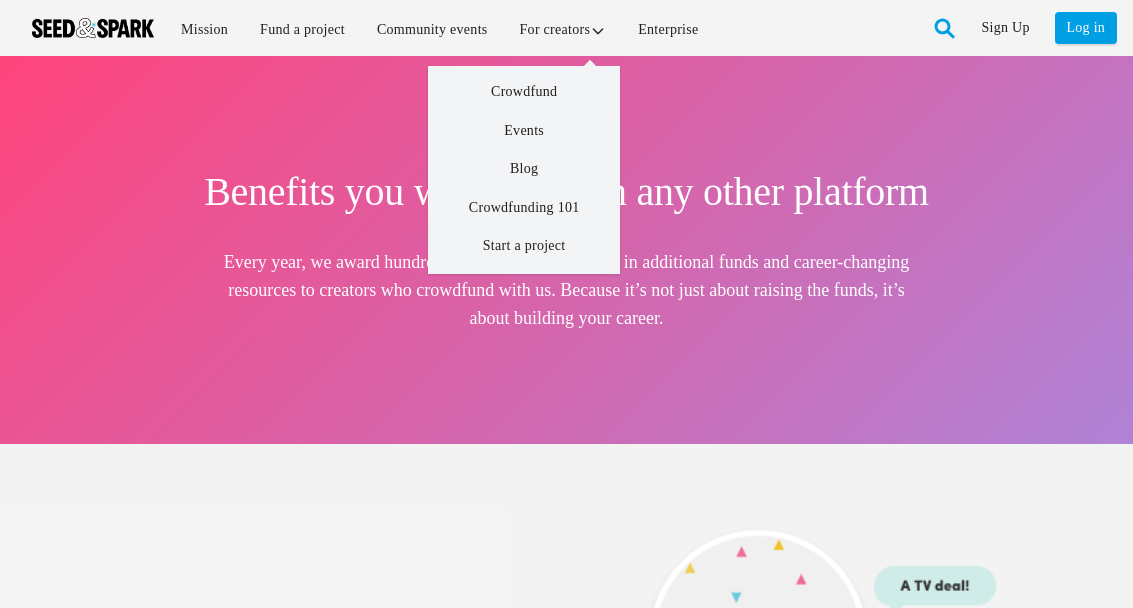 click on "Crowdfunding 101" at bounding box center [524, 207] 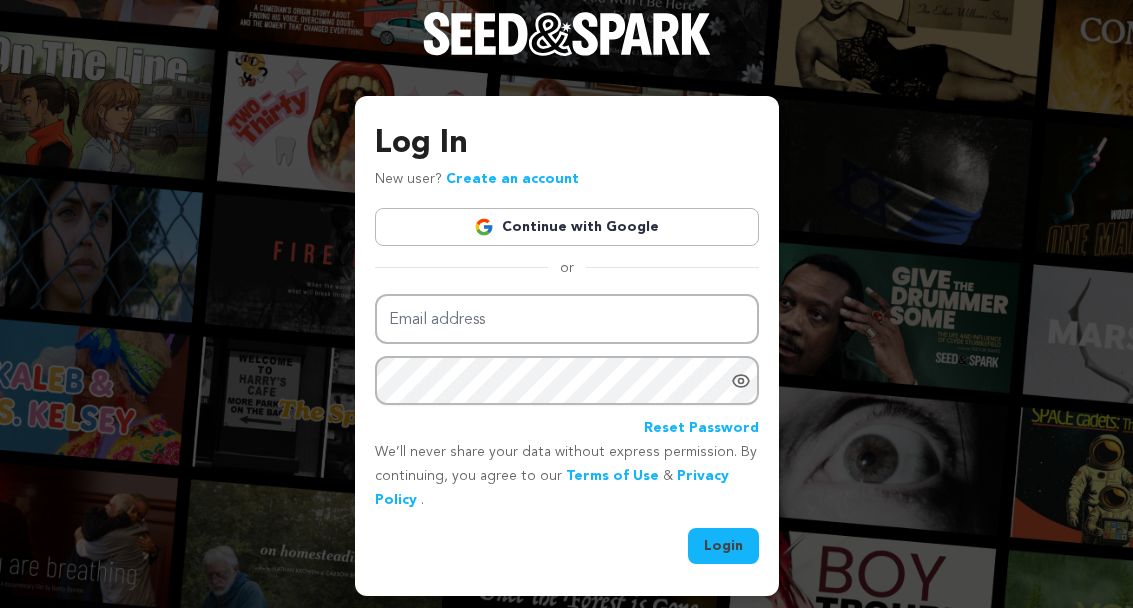 scroll, scrollTop: 0, scrollLeft: 0, axis: both 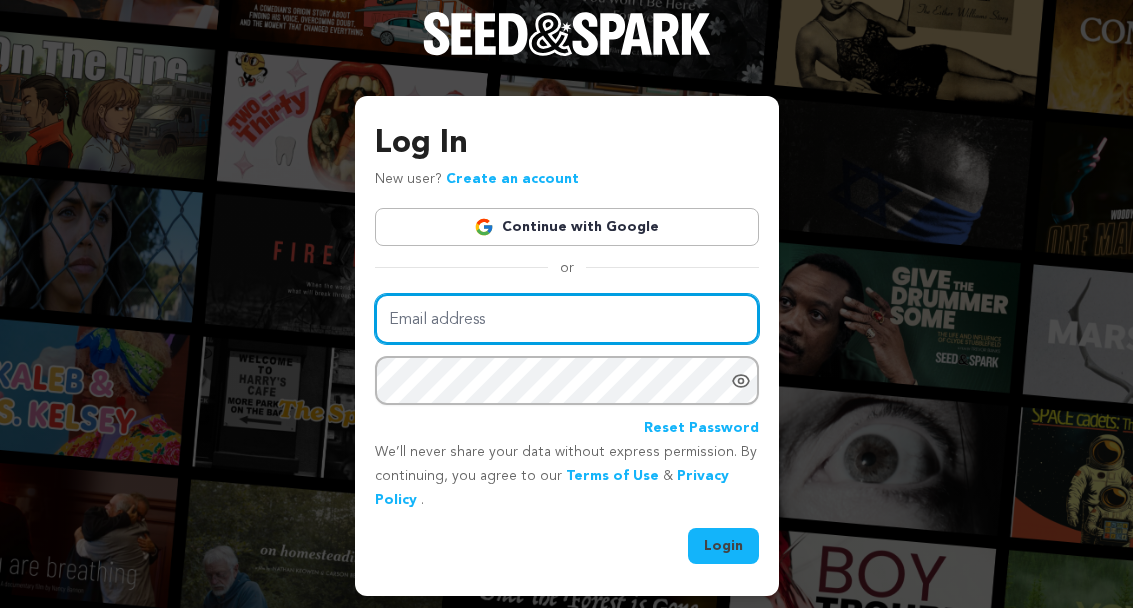 click on "Email address" at bounding box center (567, 319) 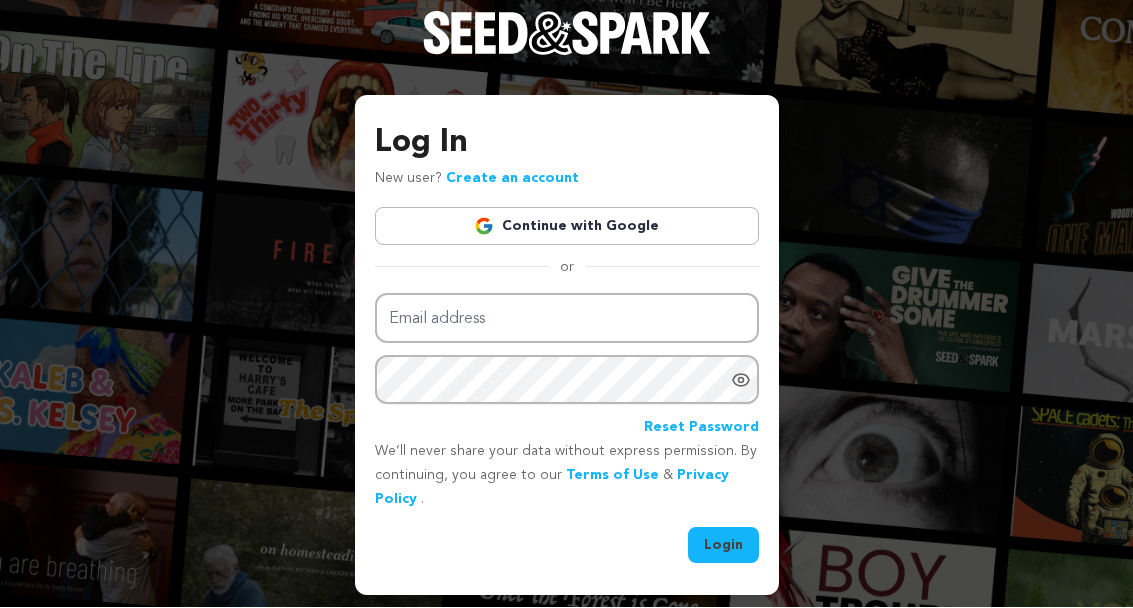 scroll, scrollTop: 0, scrollLeft: 0, axis: both 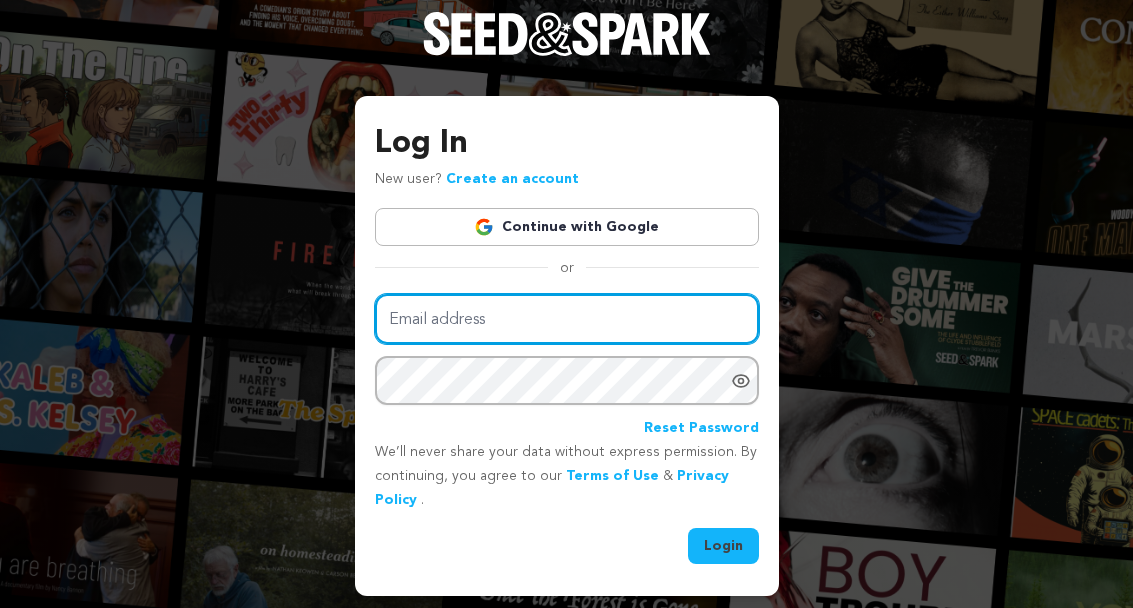 click on "Email address" at bounding box center [567, 319] 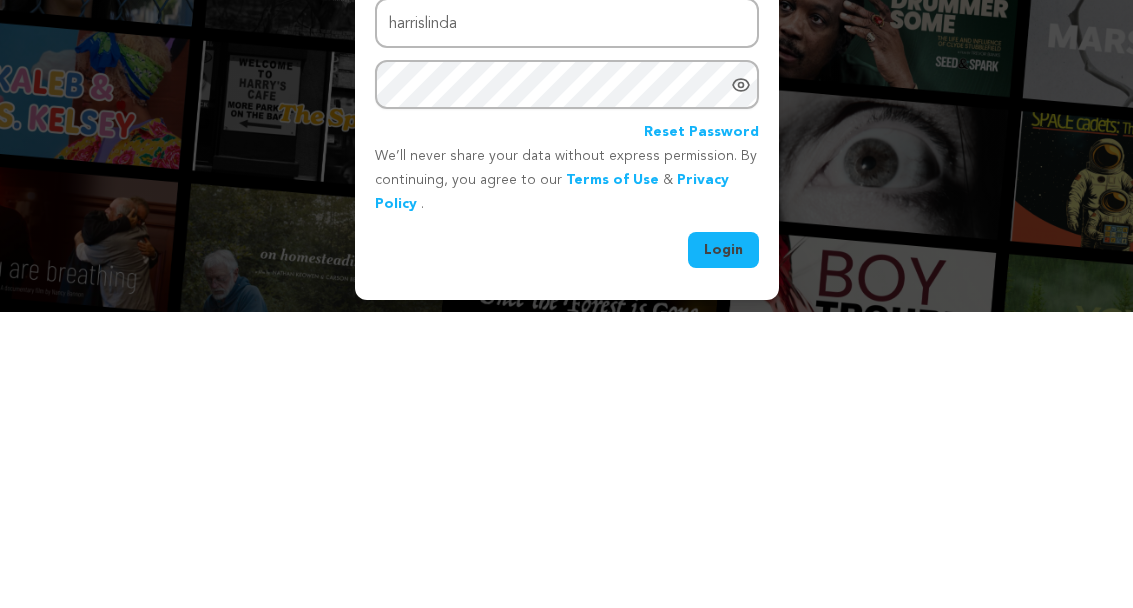 scroll, scrollTop: 87, scrollLeft: 0, axis: vertical 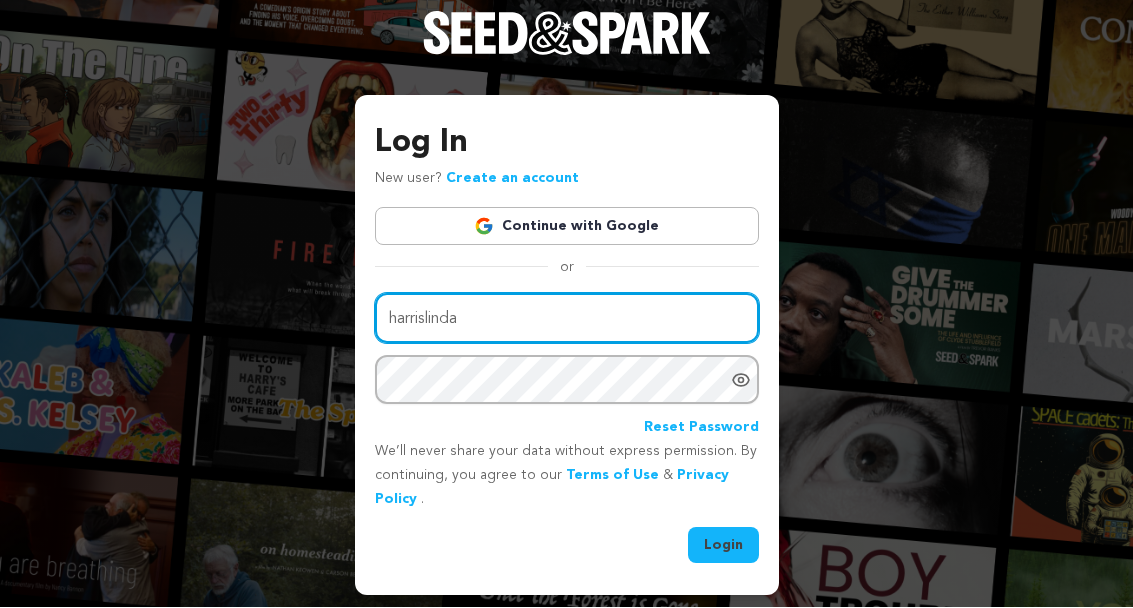 click on "harrislinda" at bounding box center [567, 319] 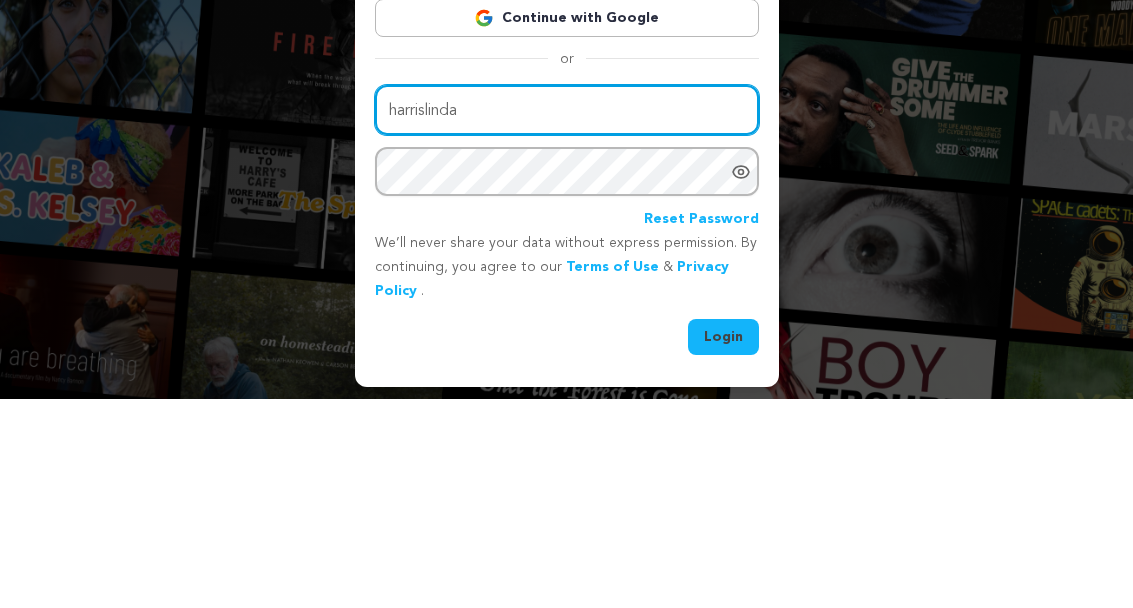 type on "harrislinda@me.com" 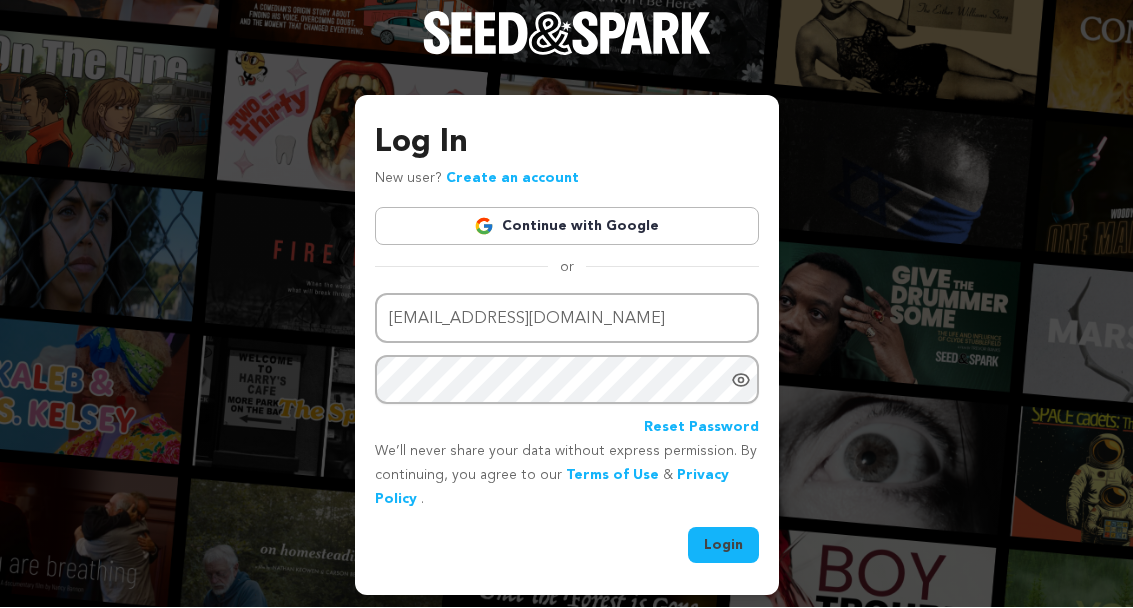 scroll, scrollTop: 0, scrollLeft: 0, axis: both 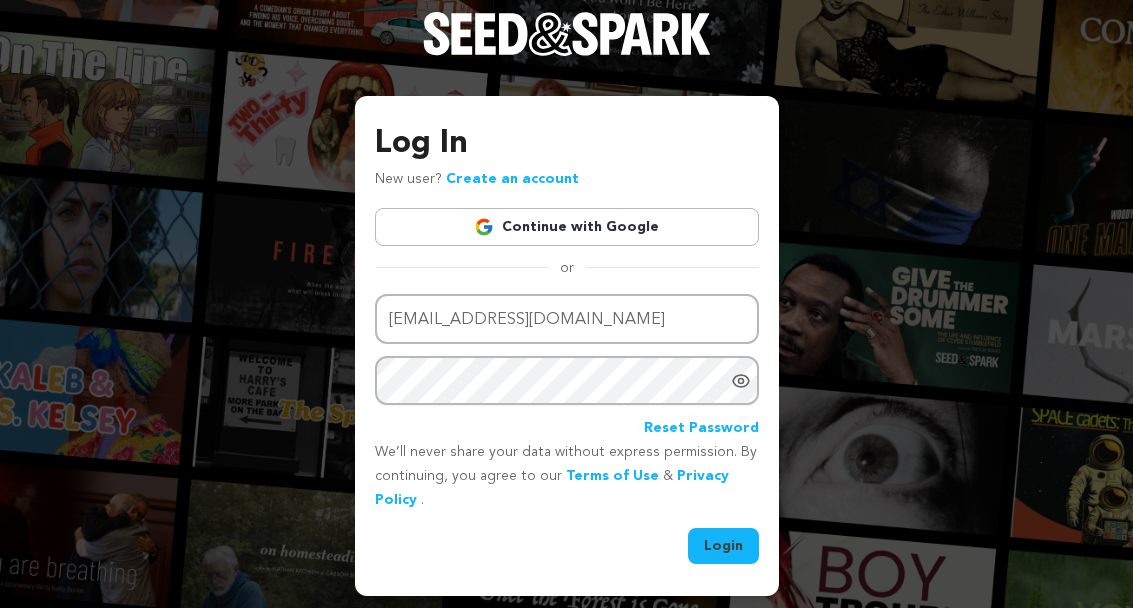 click on "Log In
New user?
Create
an account
Continue with Google
or
Email address
harrislinda@me.com
Password" at bounding box center (566, 304) 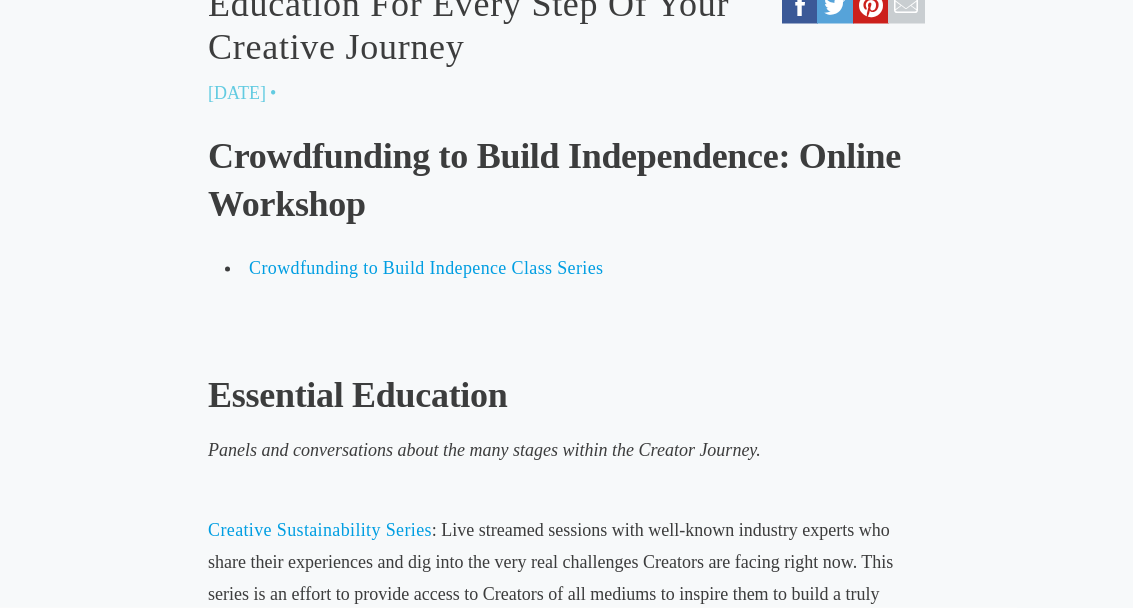 scroll, scrollTop: 833, scrollLeft: 0, axis: vertical 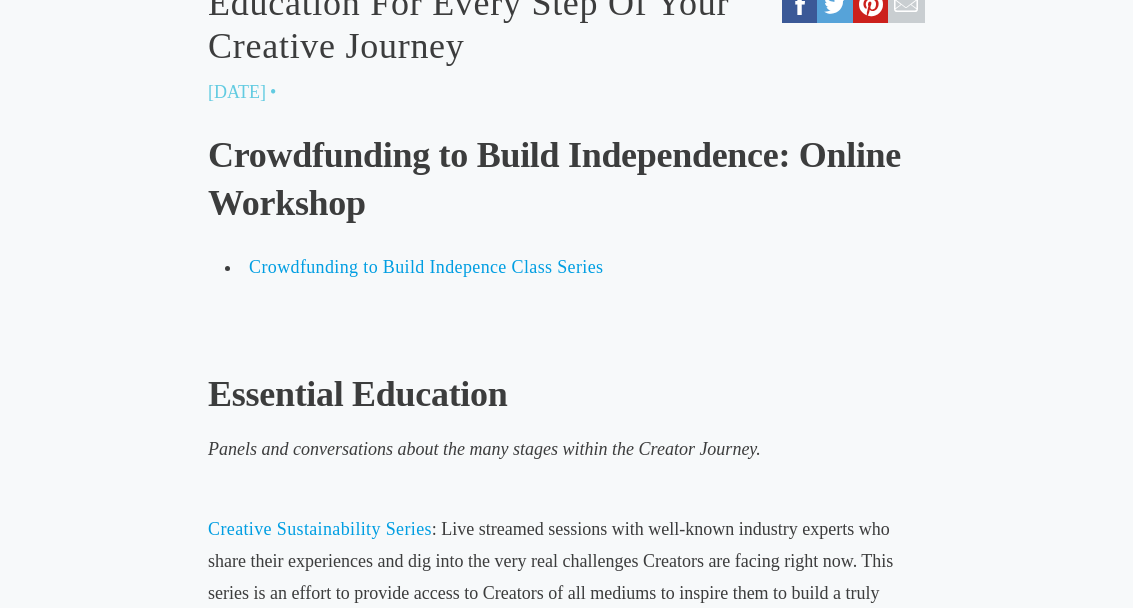 click on "Crowdfunding to Build Indepence Class Series" at bounding box center (426, 267) 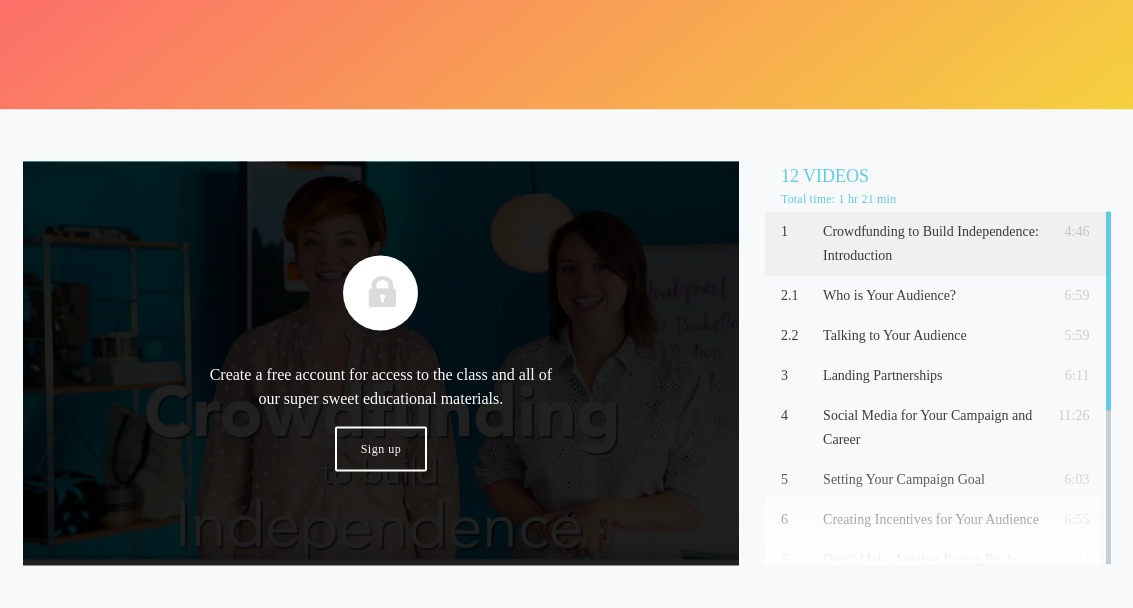 scroll, scrollTop: 507, scrollLeft: 0, axis: vertical 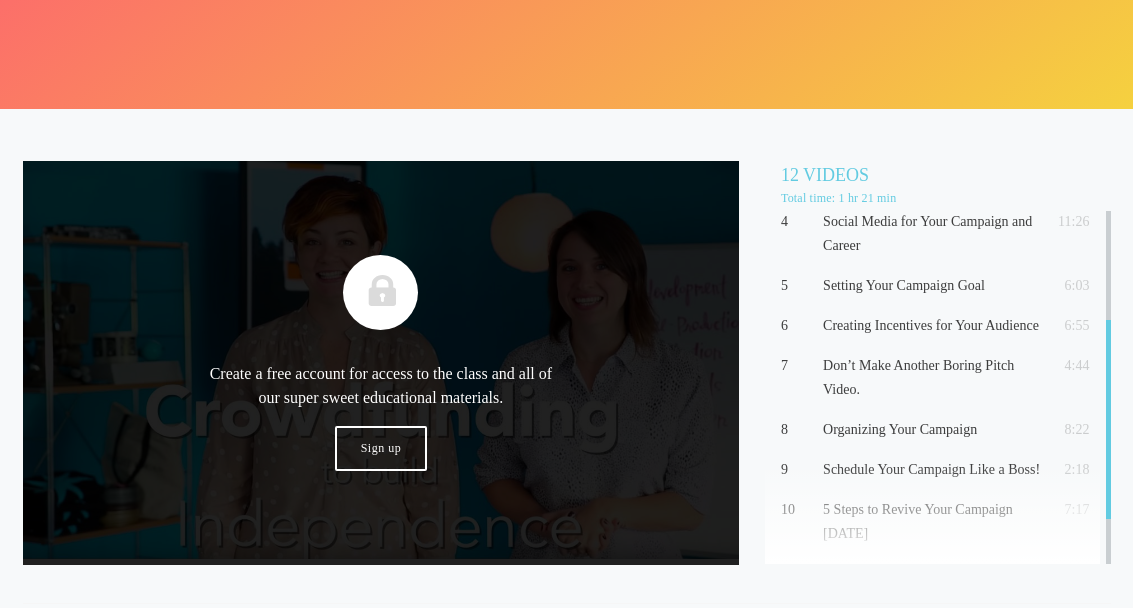 click on "Don’t Make Another Boring Pitch Video." at bounding box center (931, 378) 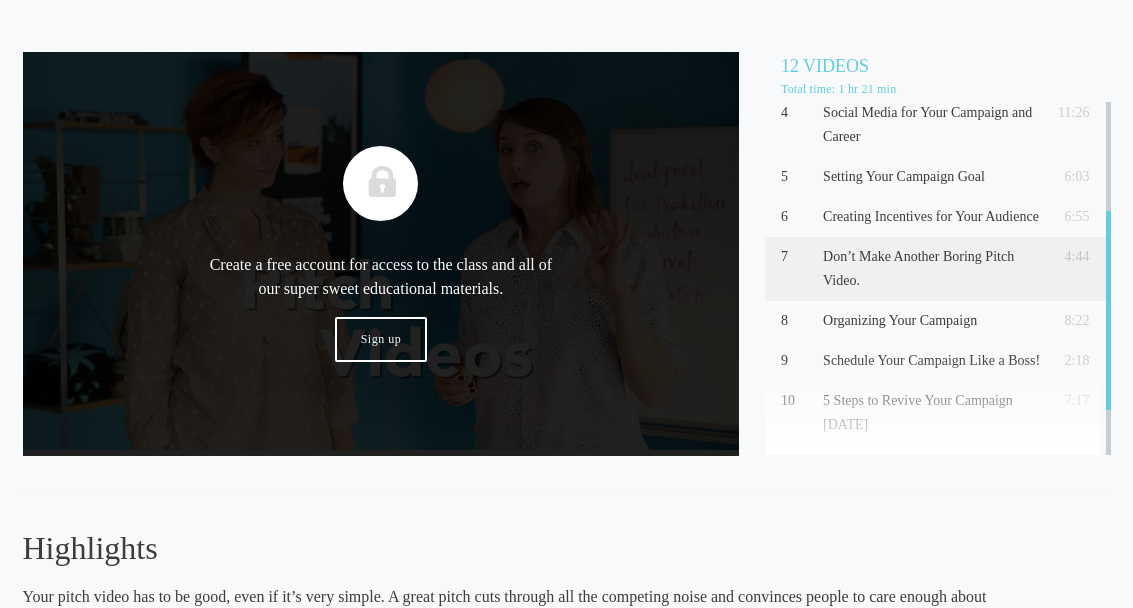 scroll, scrollTop: 618, scrollLeft: 0, axis: vertical 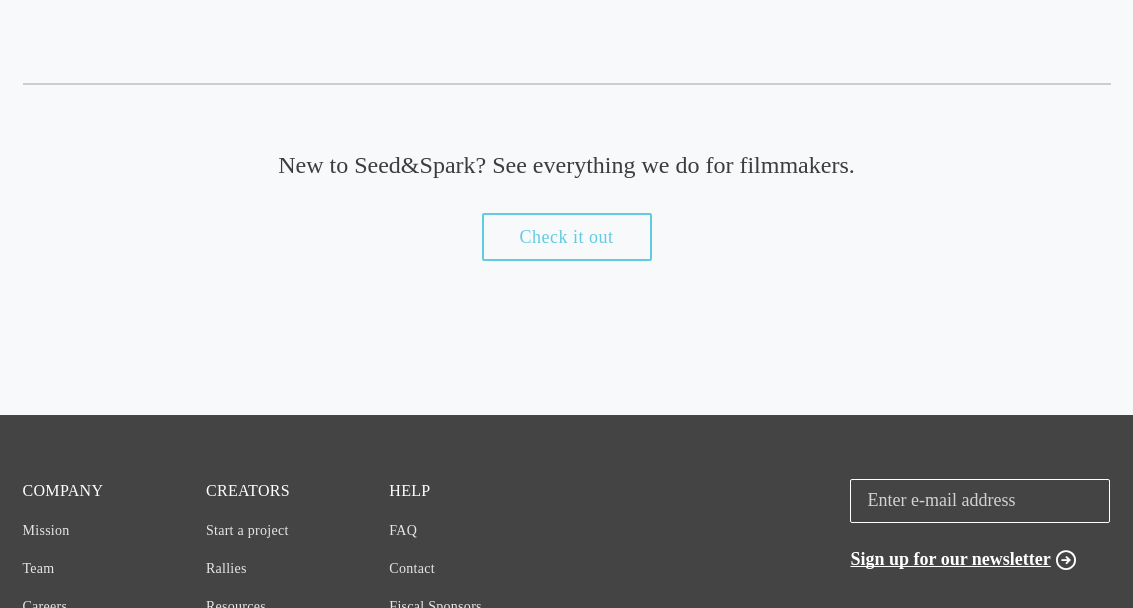 click on "Check it out" at bounding box center [567, 237] 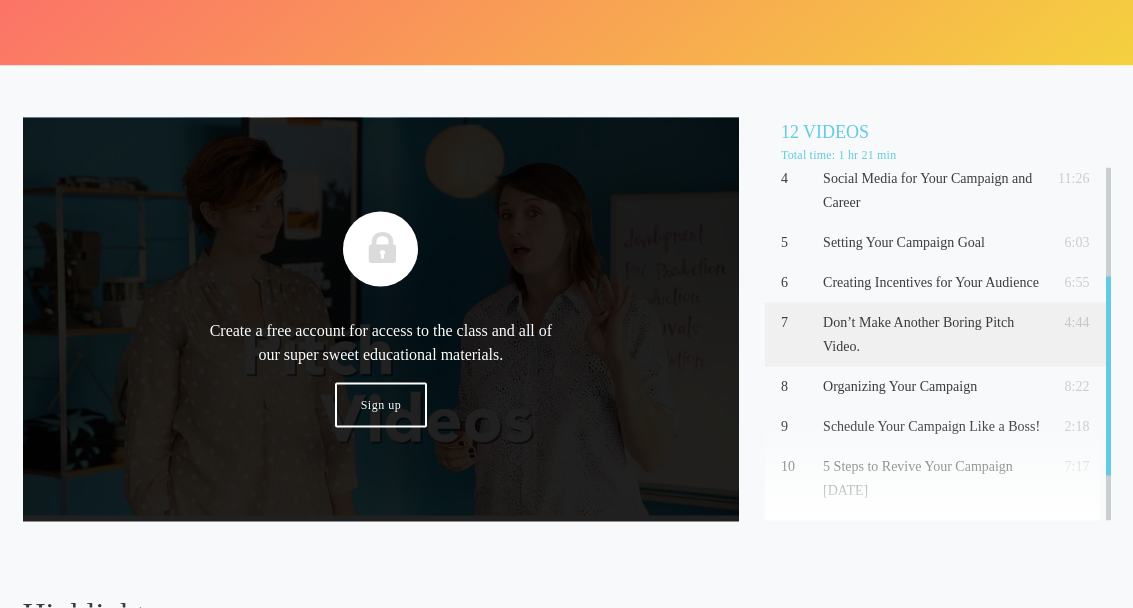 scroll, scrollTop: 551, scrollLeft: 0, axis: vertical 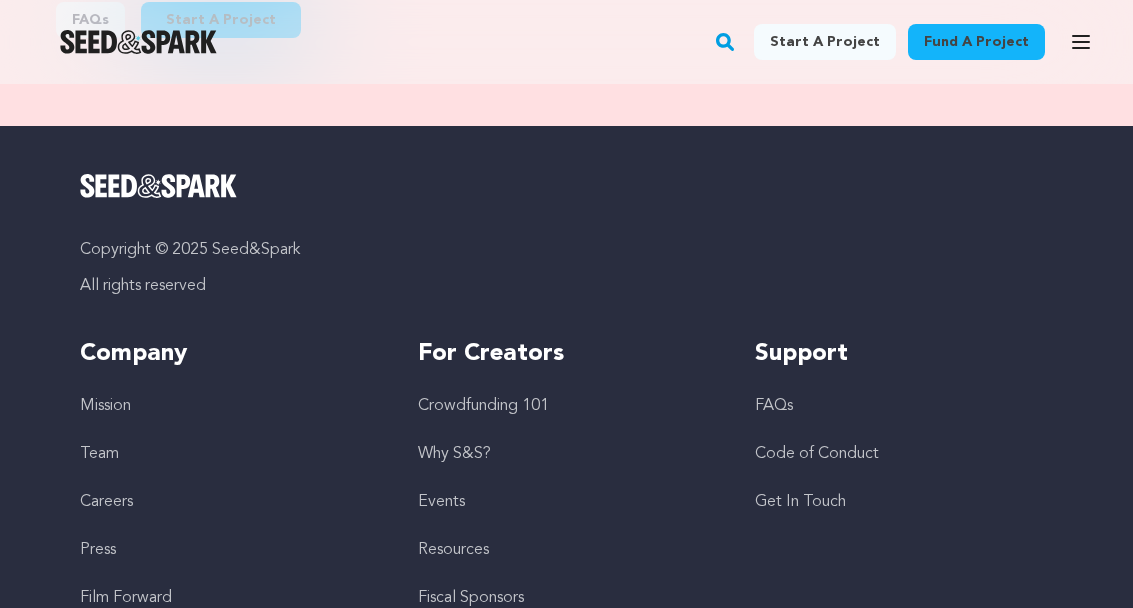 click on "Crowdfunding
101" at bounding box center (567, 407) 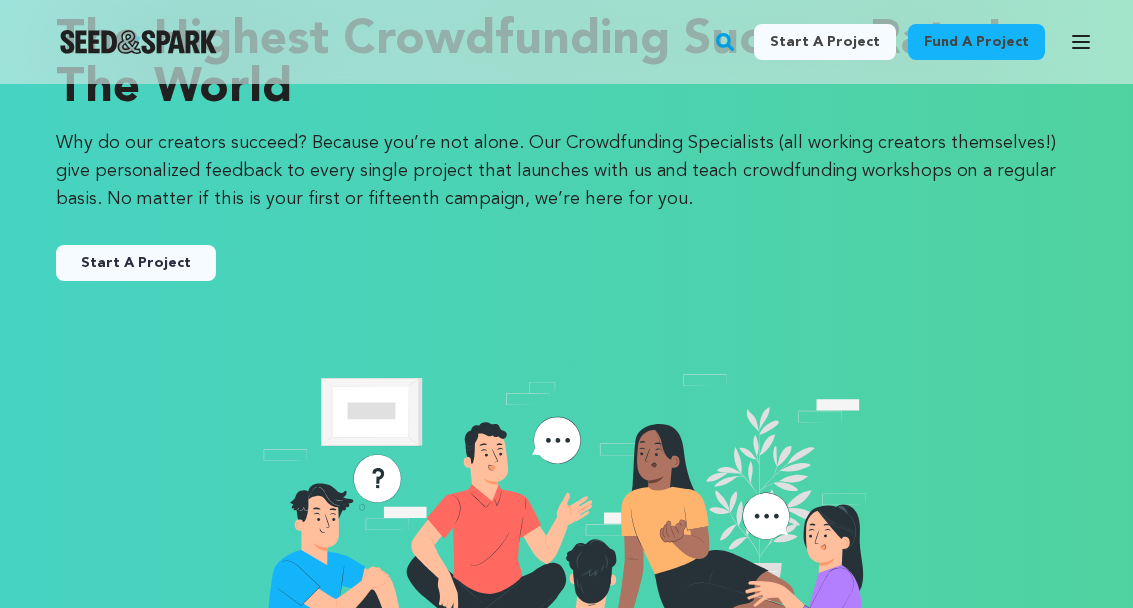 scroll, scrollTop: 0, scrollLeft: 0, axis: both 